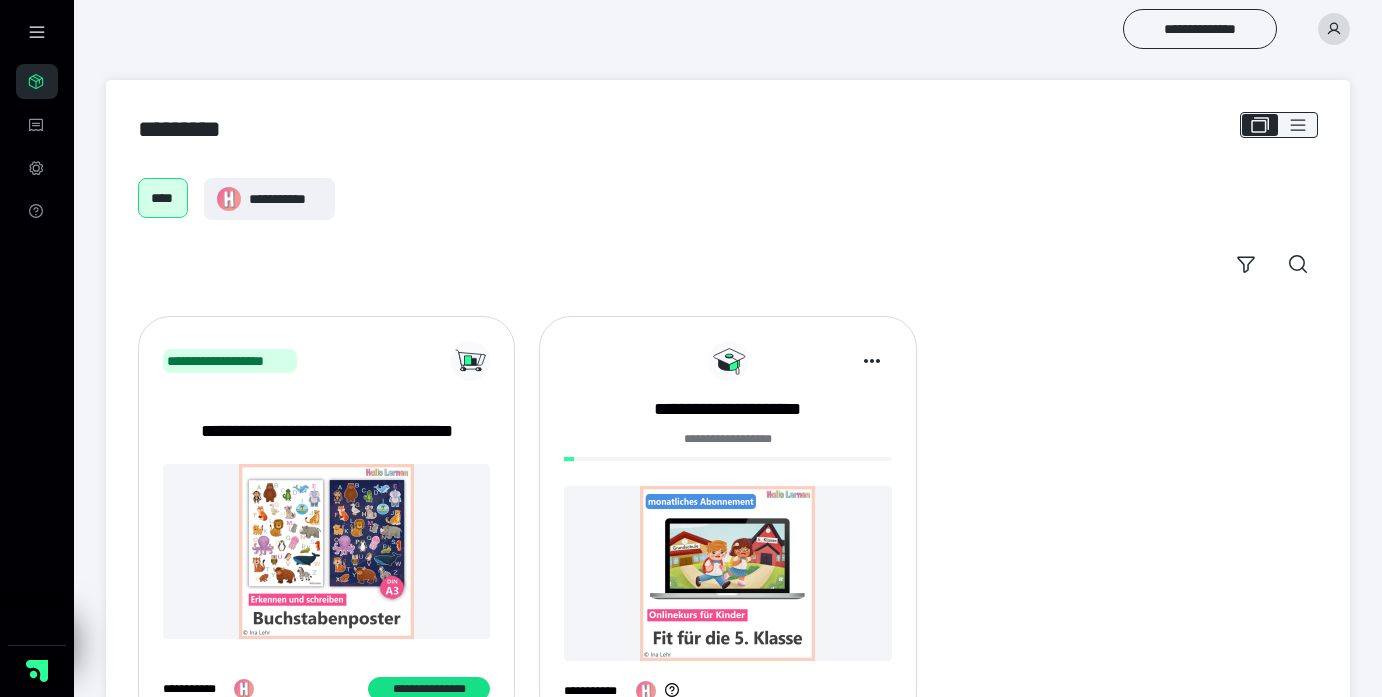 scroll, scrollTop: 85, scrollLeft: 0, axis: vertical 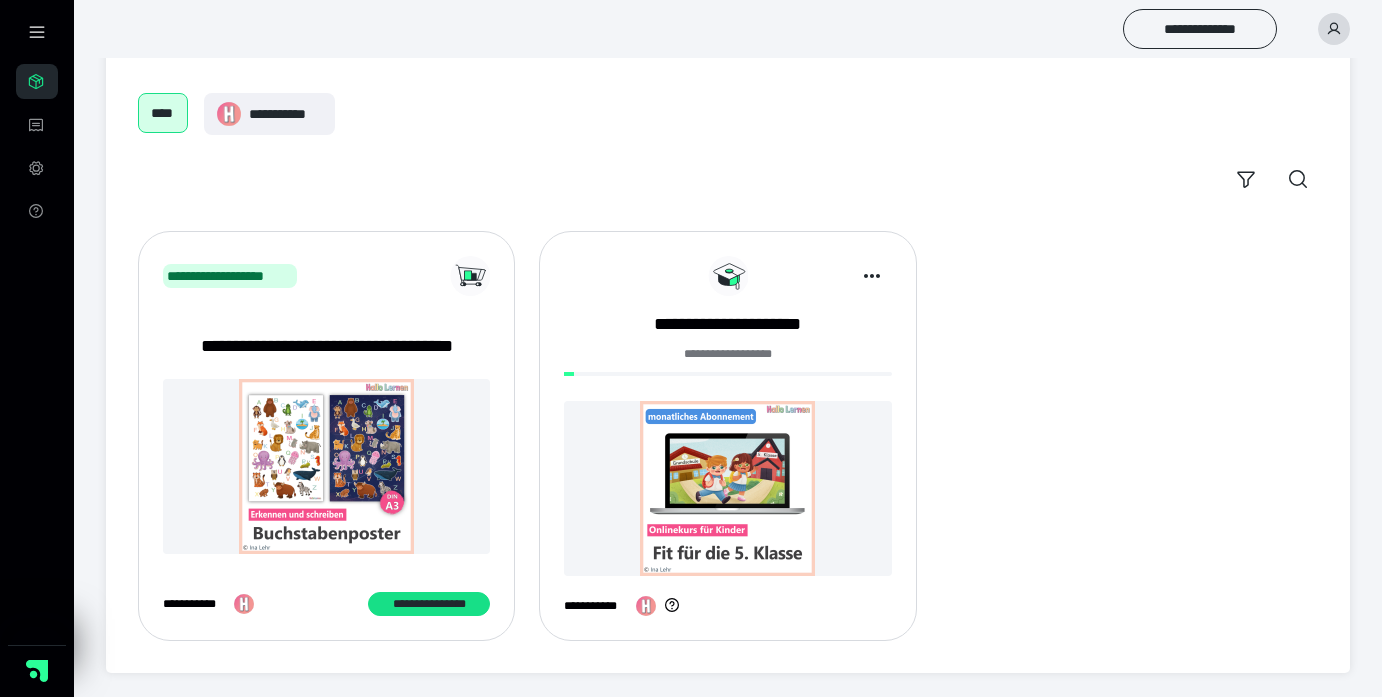 click at bounding box center [727, 488] 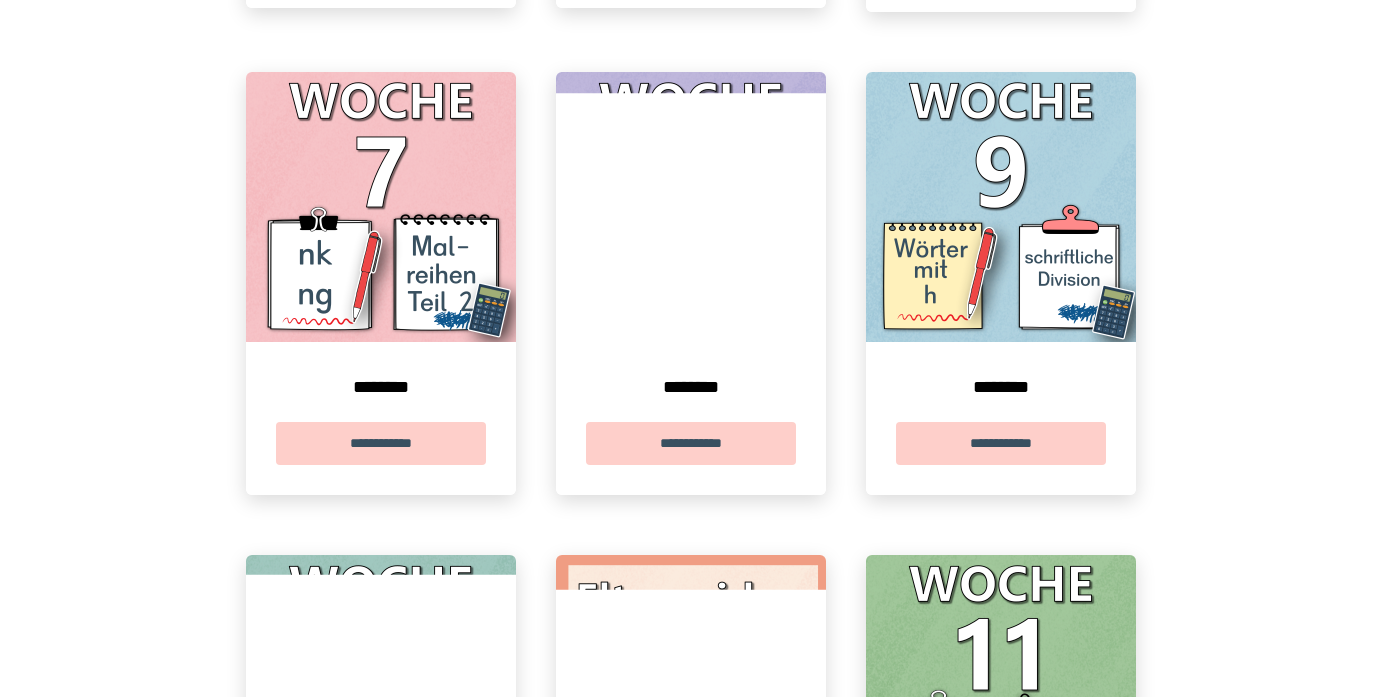 scroll, scrollTop: 2306, scrollLeft: 0, axis: vertical 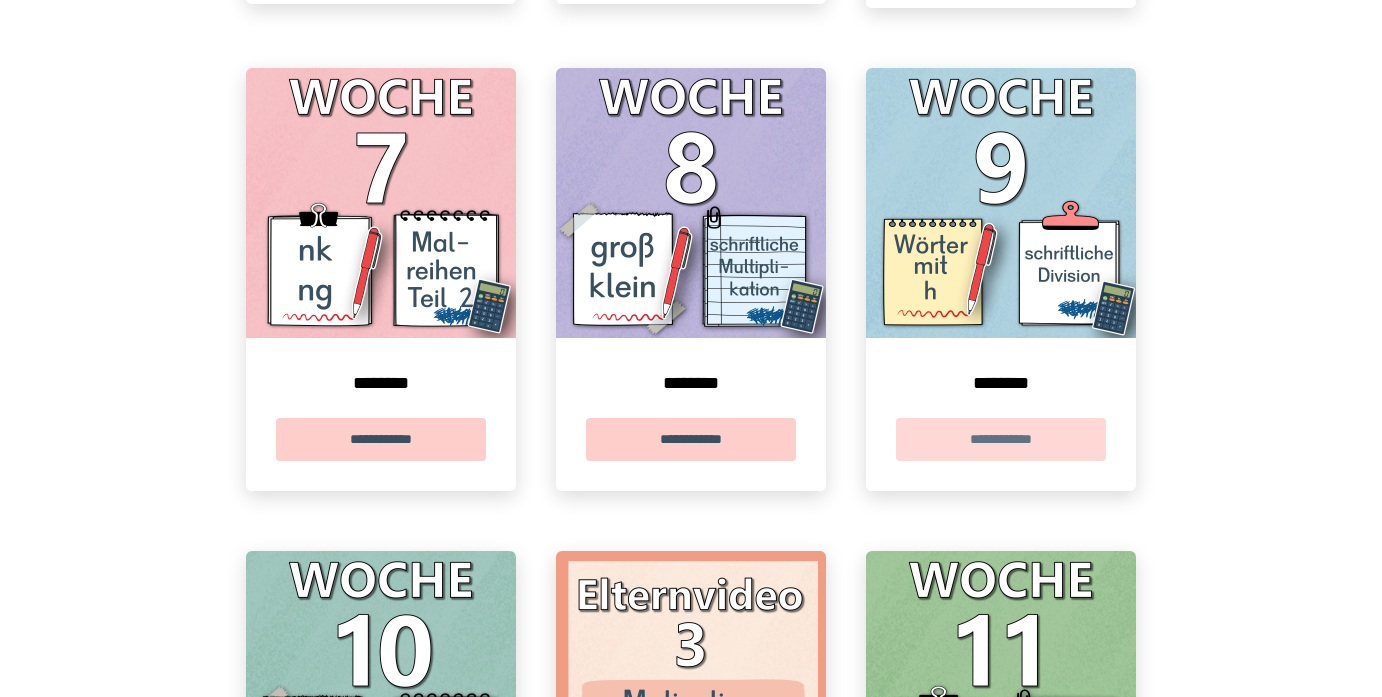 click on "**********" at bounding box center [1001, 439] 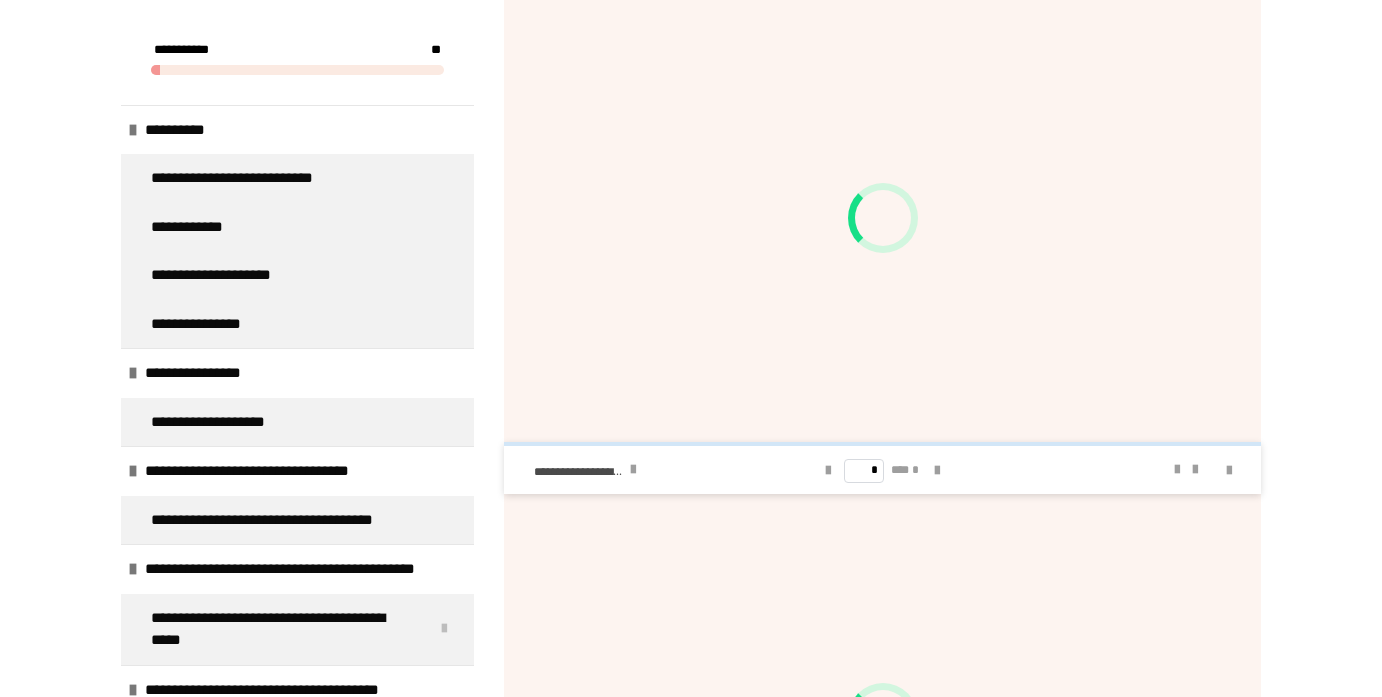 scroll, scrollTop: 1112, scrollLeft: 0, axis: vertical 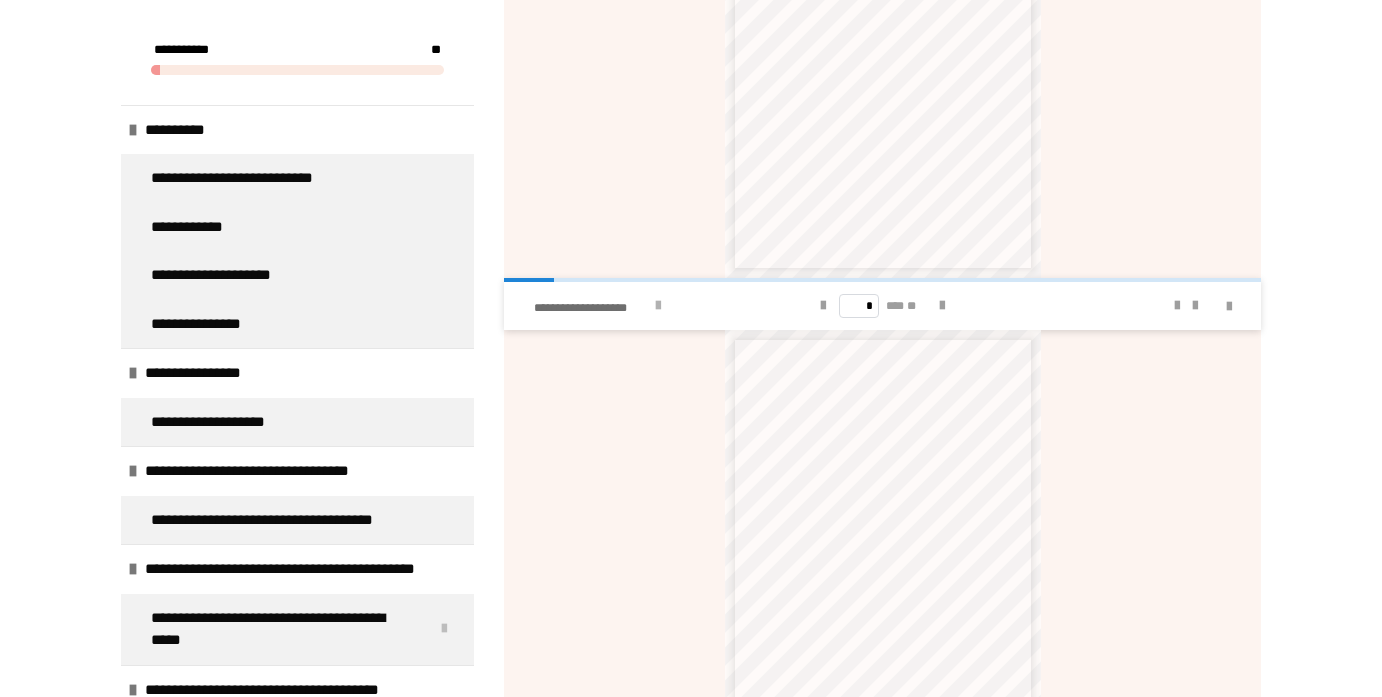 click on "**********" at bounding box center [653, 306] 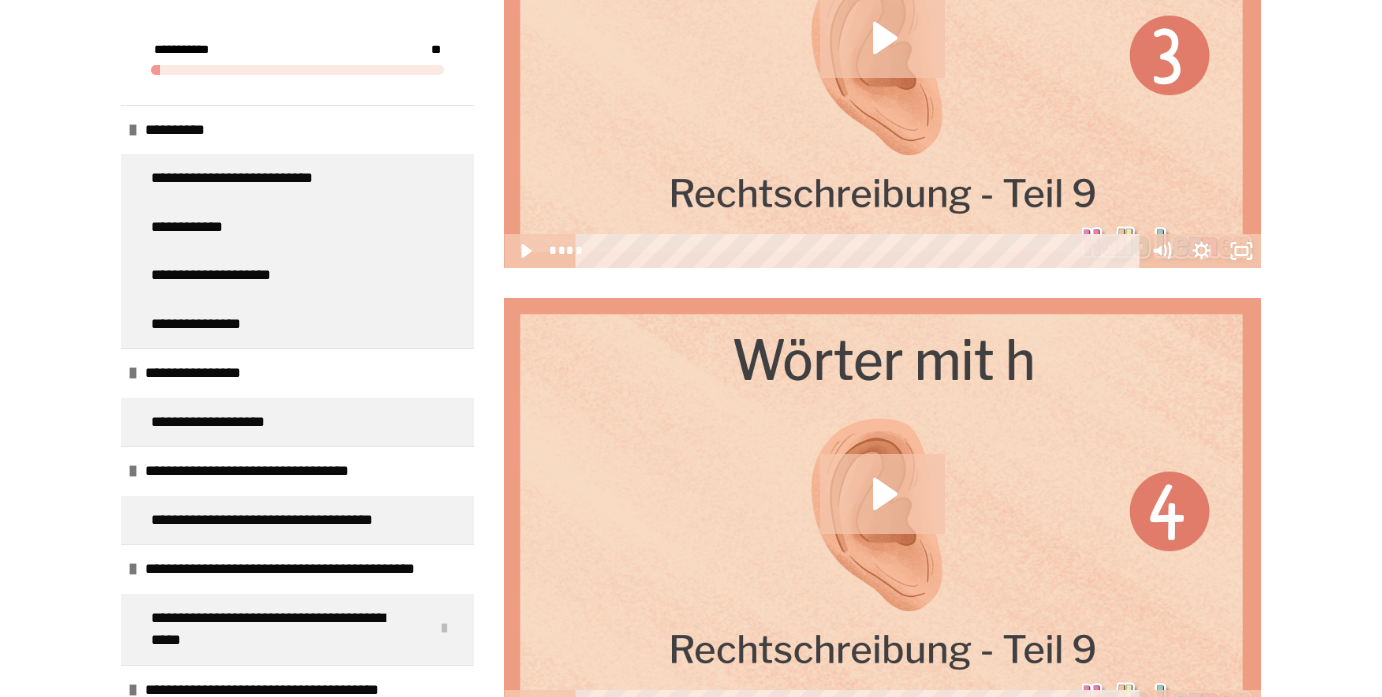 scroll, scrollTop: 2720, scrollLeft: 0, axis: vertical 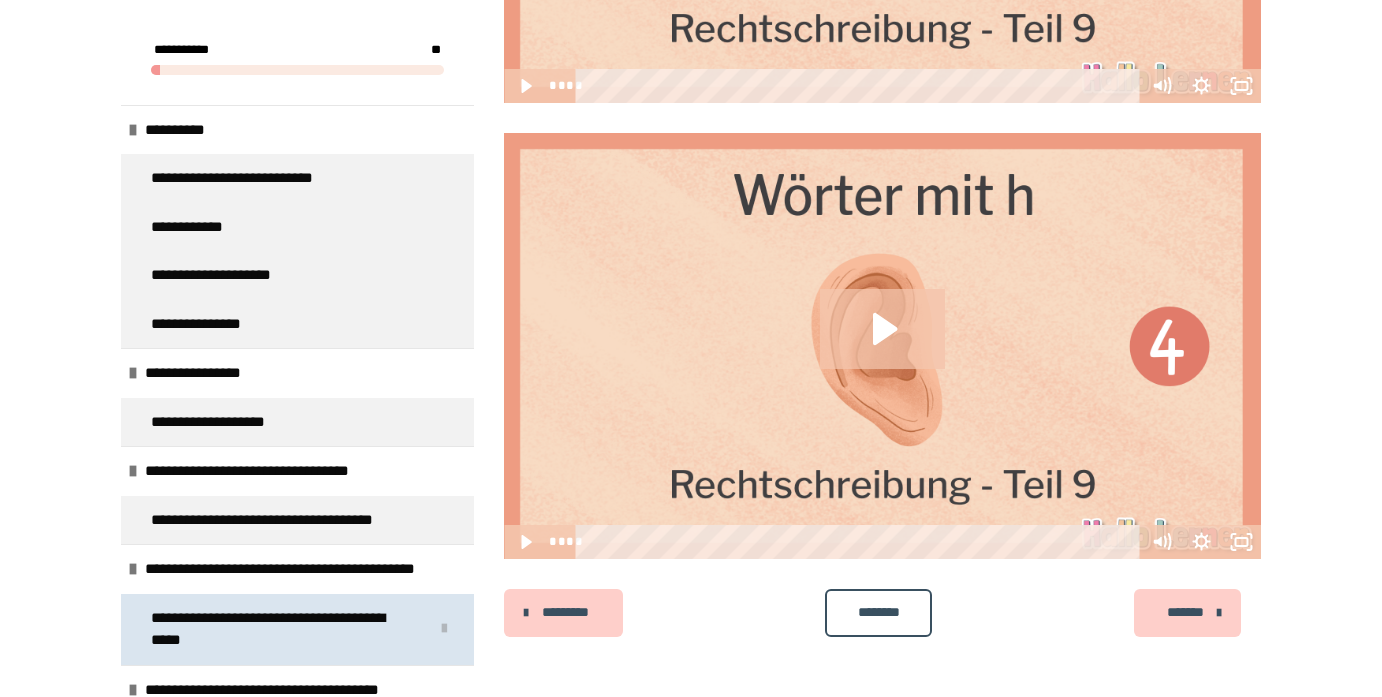 drag, startPoint x: 1176, startPoint y: 606, endPoint x: 361, endPoint y: 484, distance: 824.0807 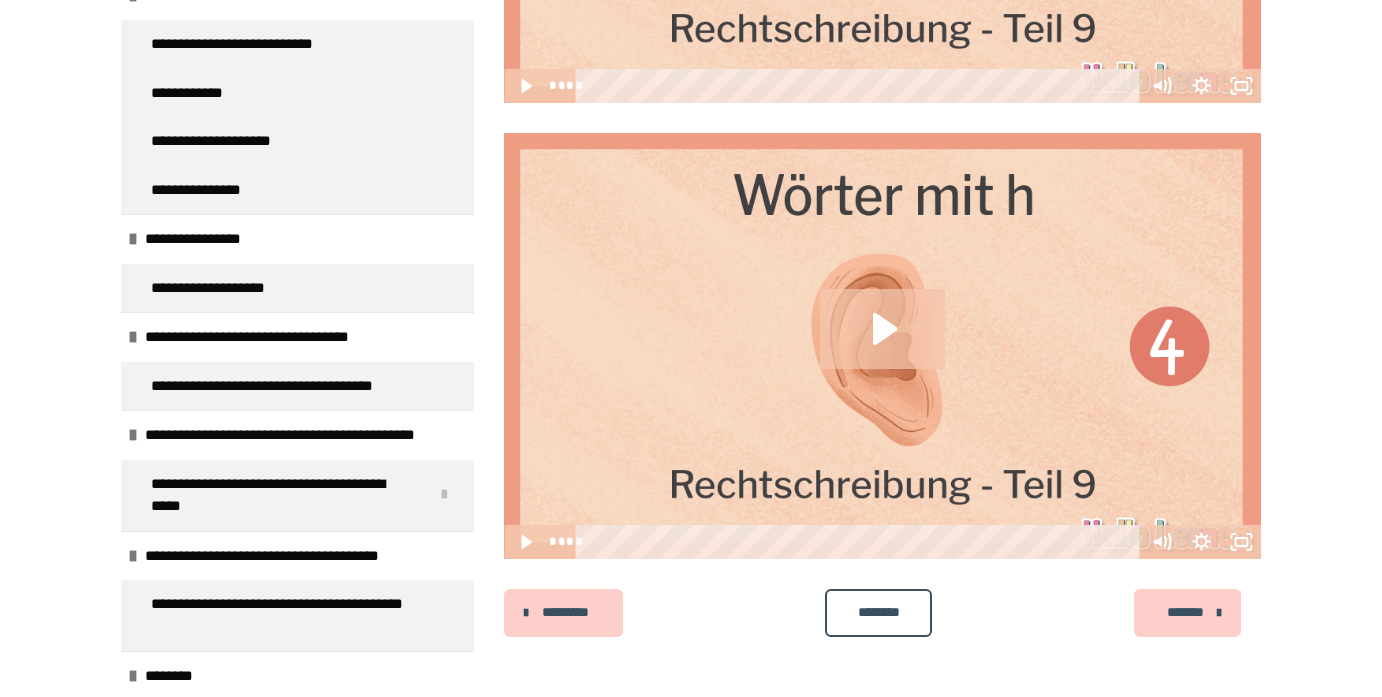 scroll, scrollTop: 1508, scrollLeft: 0, axis: vertical 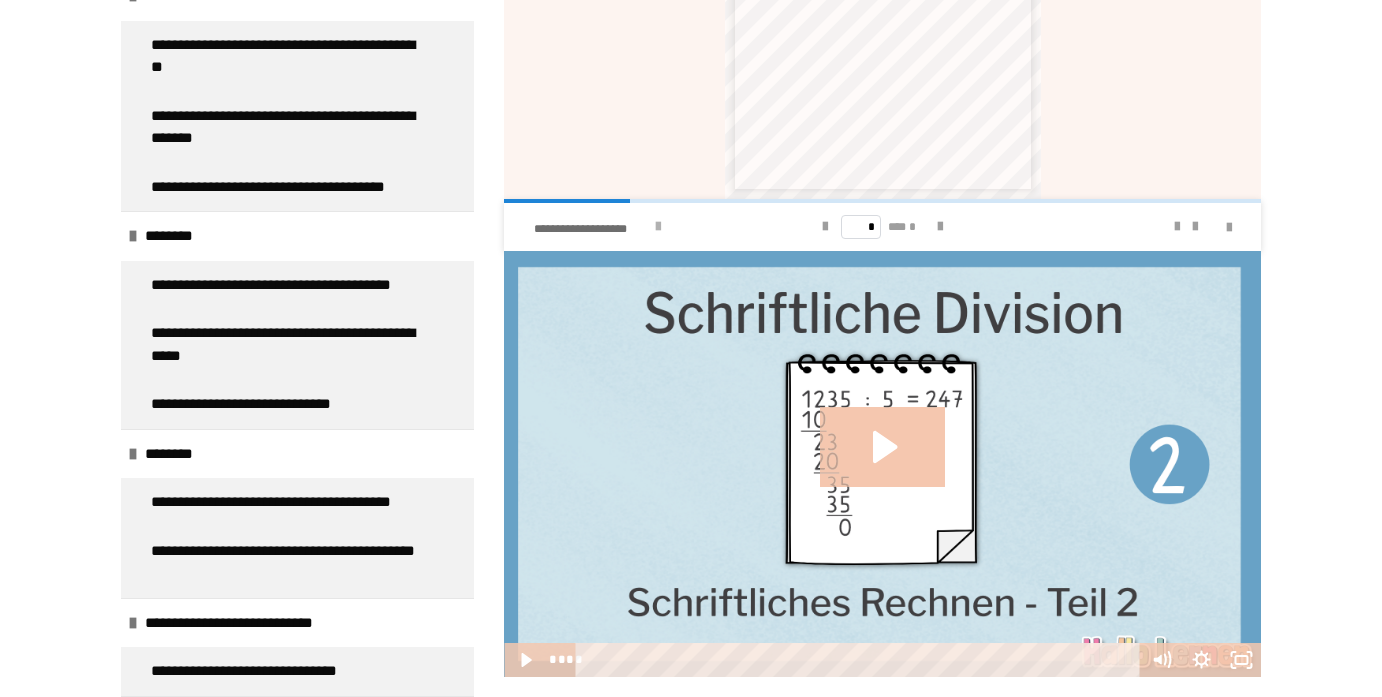 click at bounding box center [658, 227] 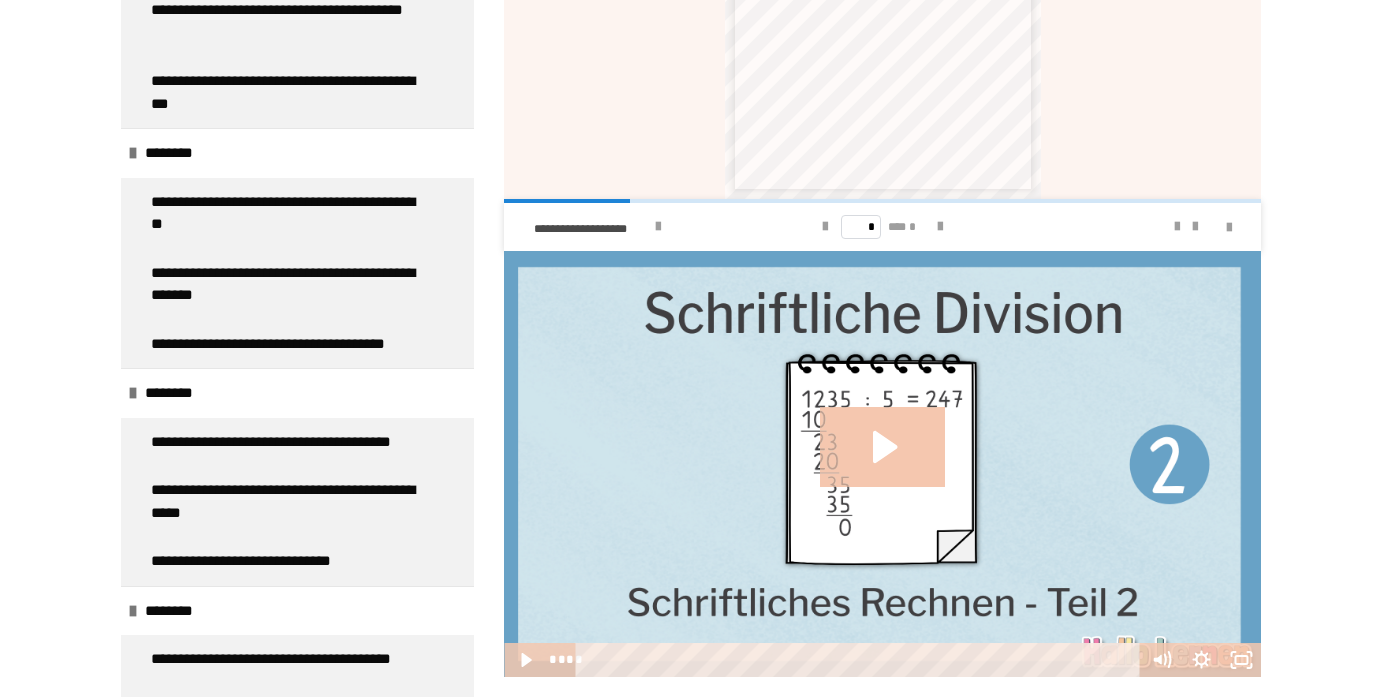 scroll, scrollTop: 1314, scrollLeft: 0, axis: vertical 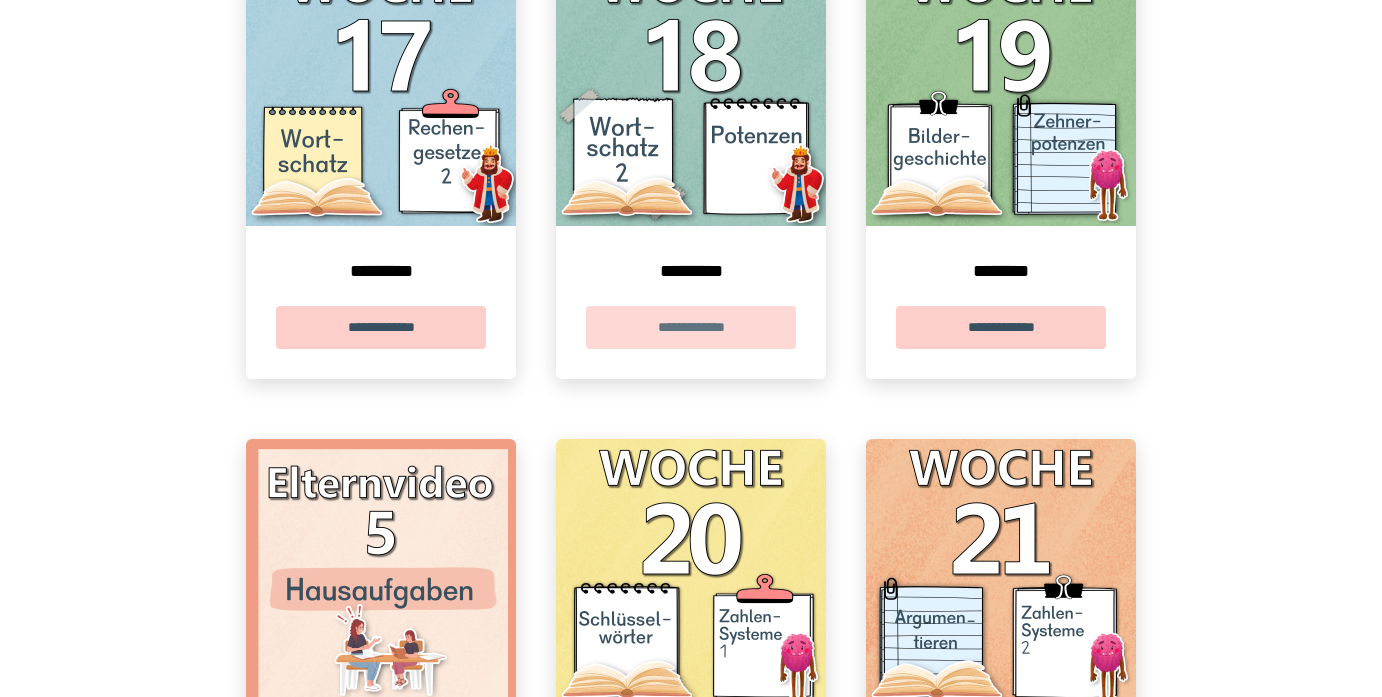 click on "**********" at bounding box center (691, 327) 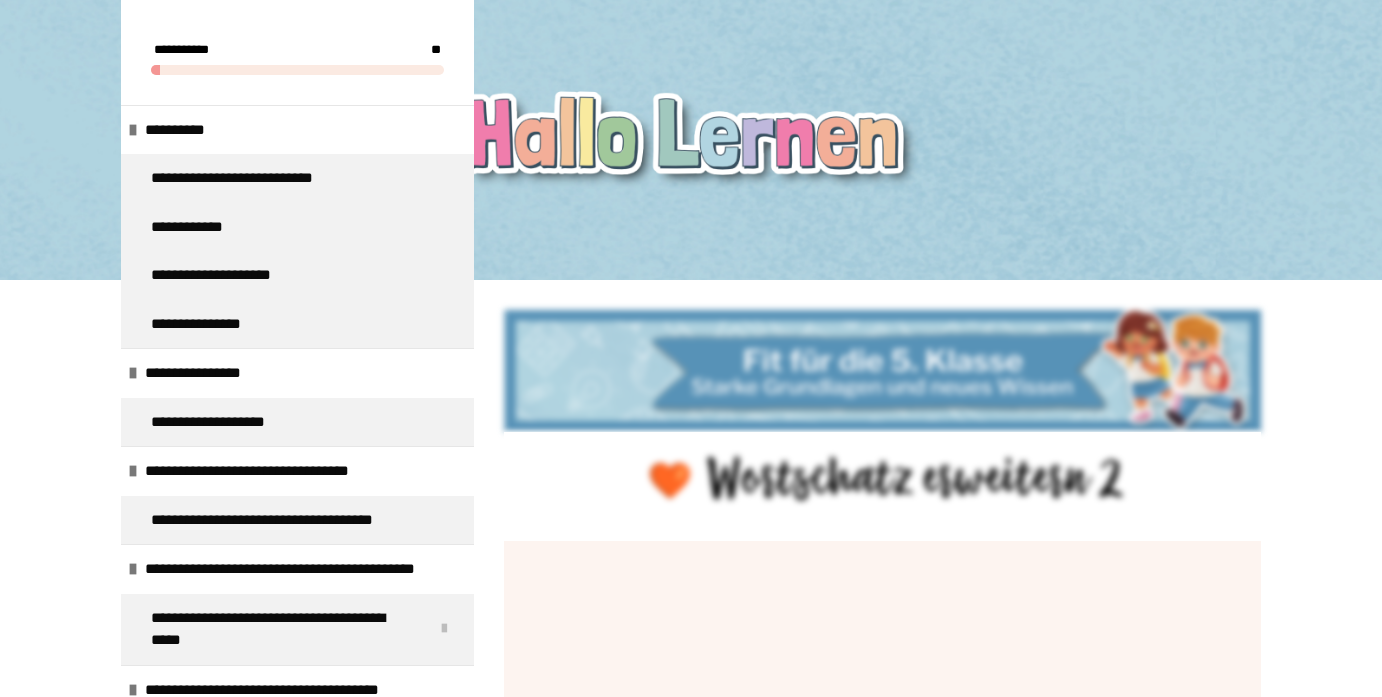 scroll, scrollTop: 1113, scrollLeft: 0, axis: vertical 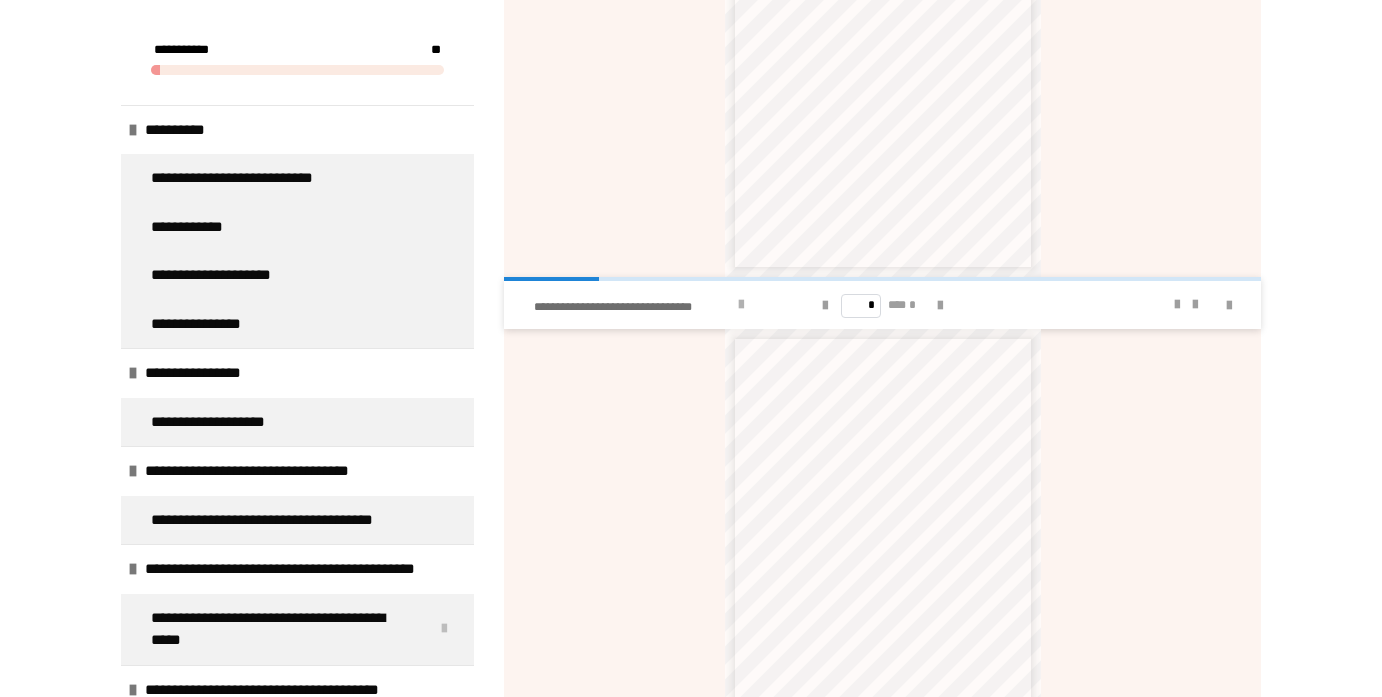 click at bounding box center [741, 305] 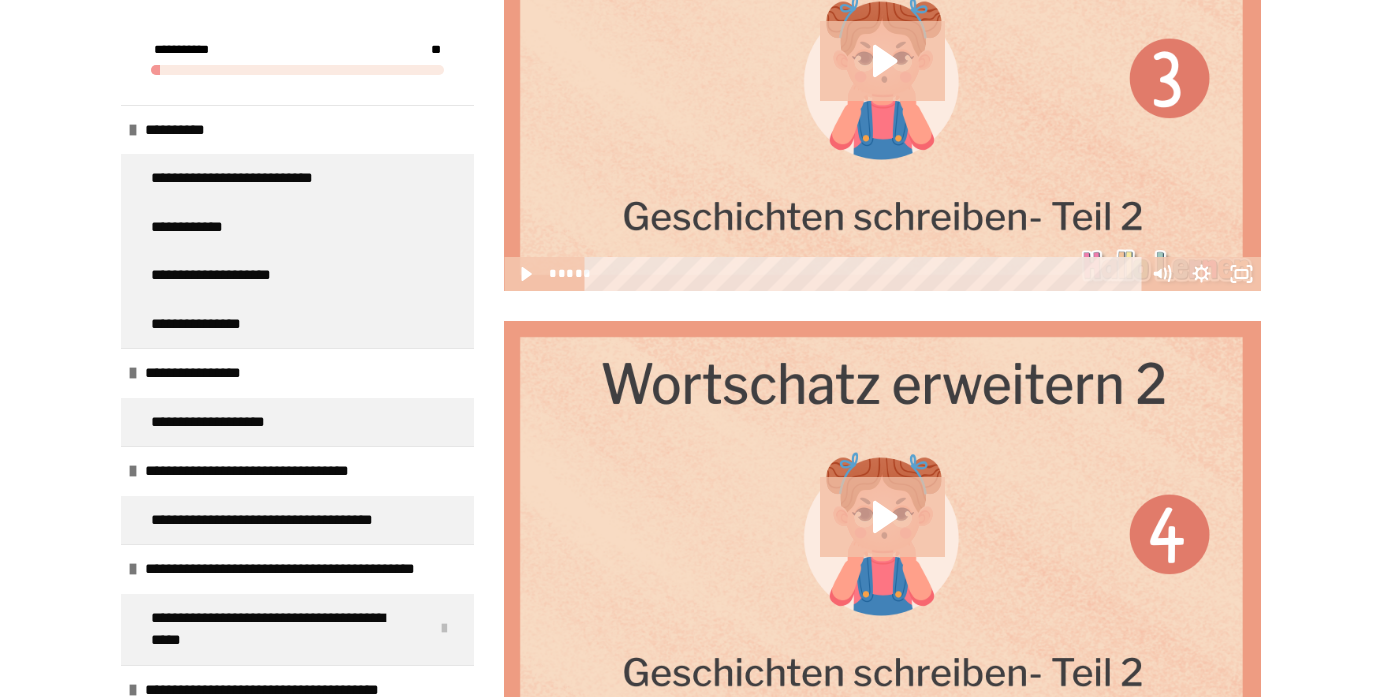 scroll, scrollTop: 2721, scrollLeft: 0, axis: vertical 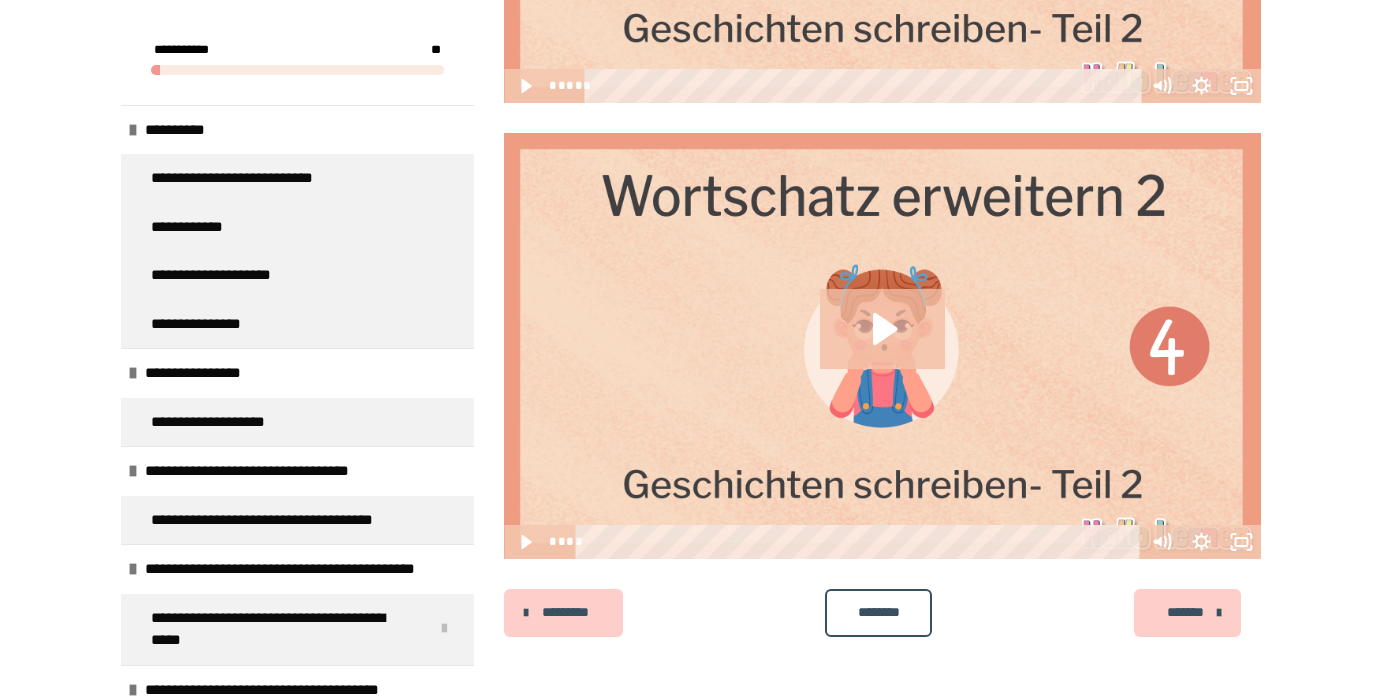 click on "*******" at bounding box center [1185, 612] 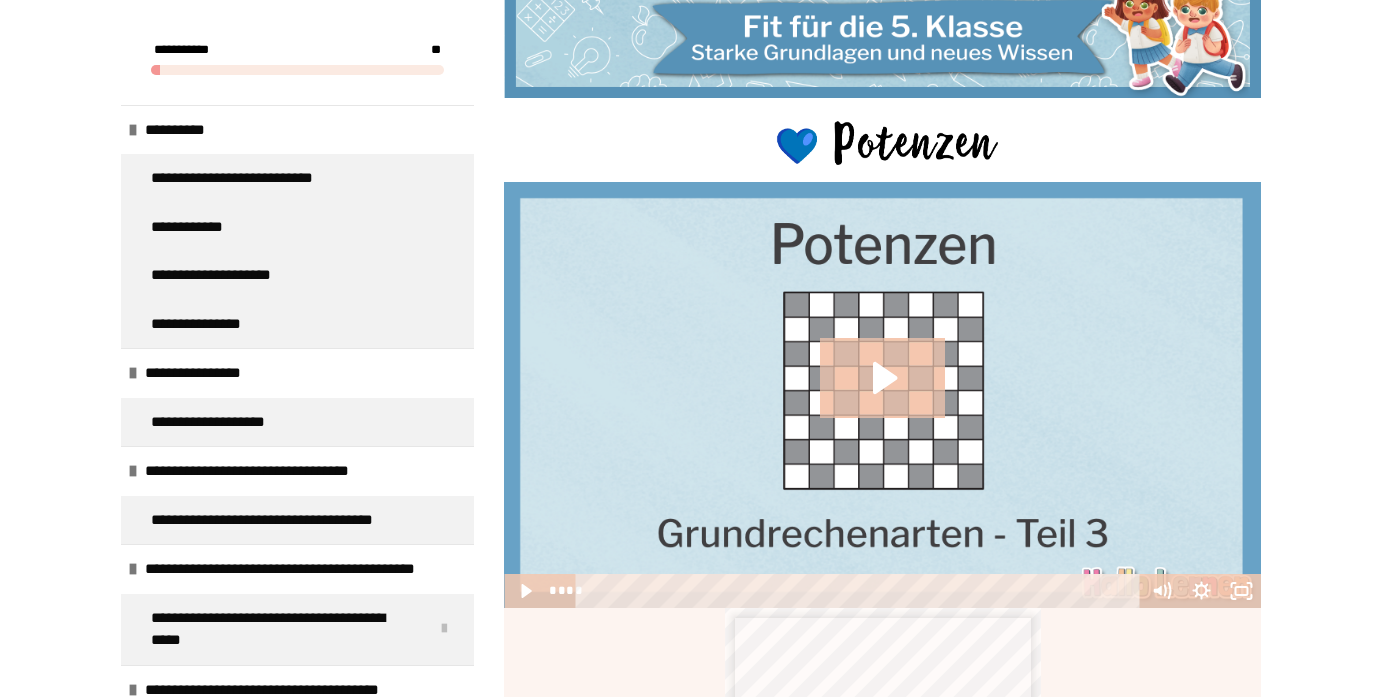 scroll, scrollTop: 316, scrollLeft: 0, axis: vertical 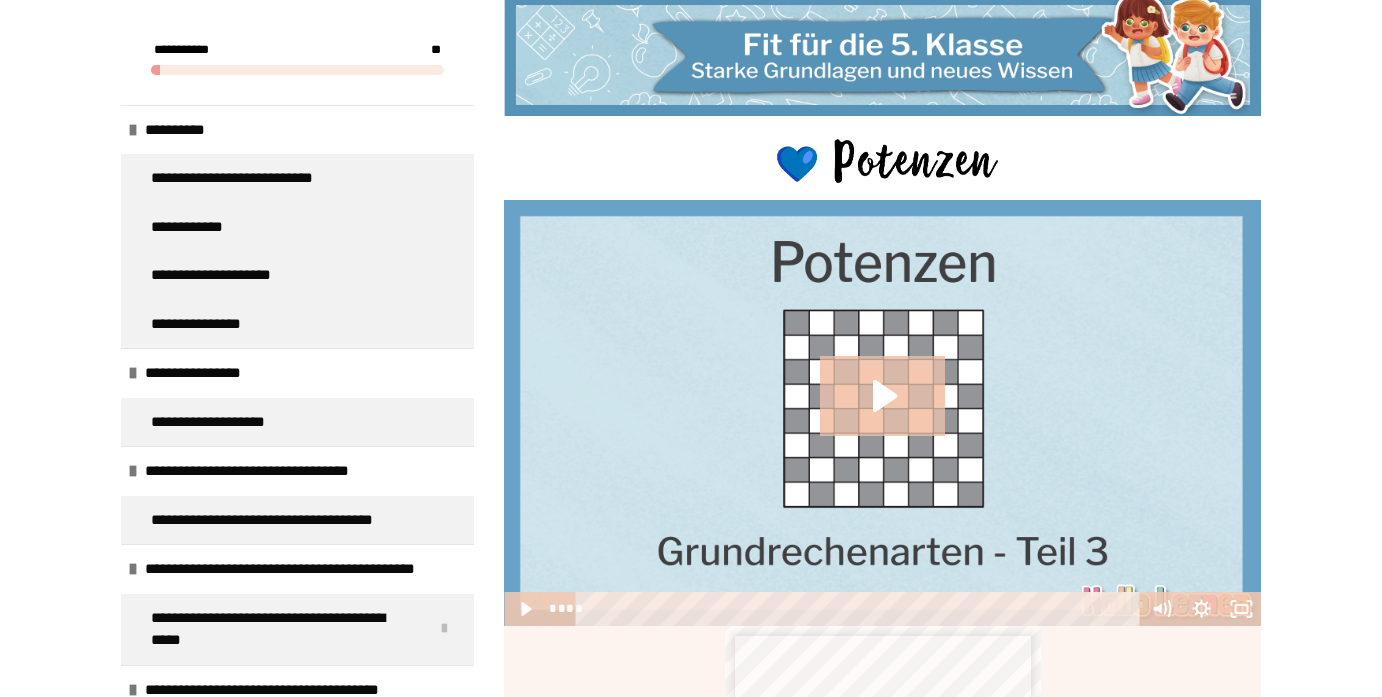 click at bounding box center [727, 1102] 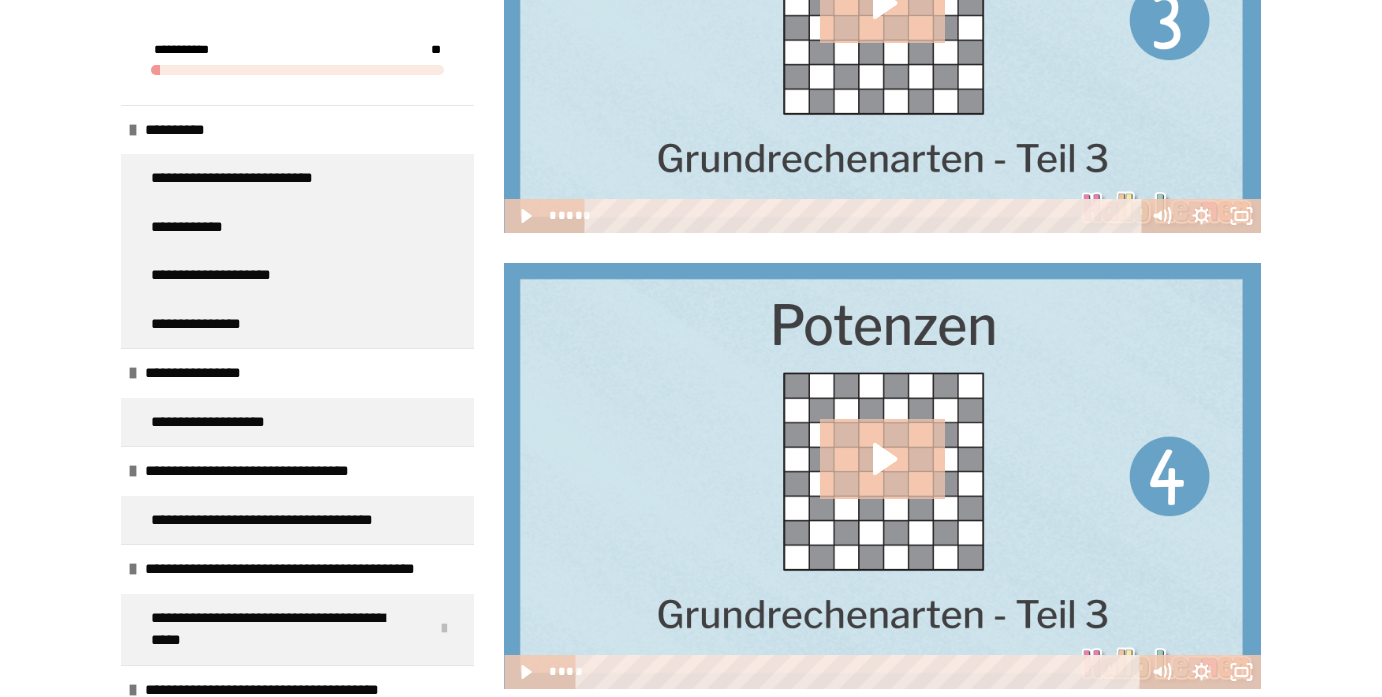 scroll, scrollTop: 2221, scrollLeft: 0, axis: vertical 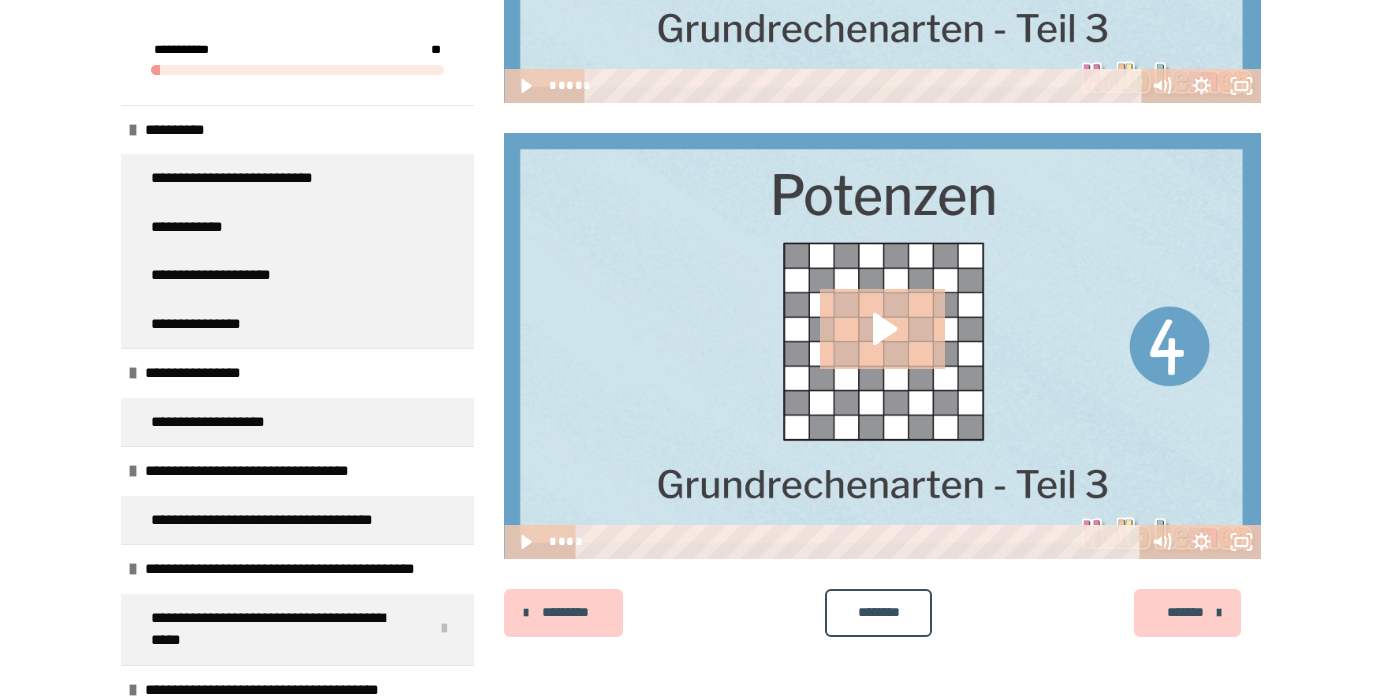 click on "*******" at bounding box center [1187, 613] 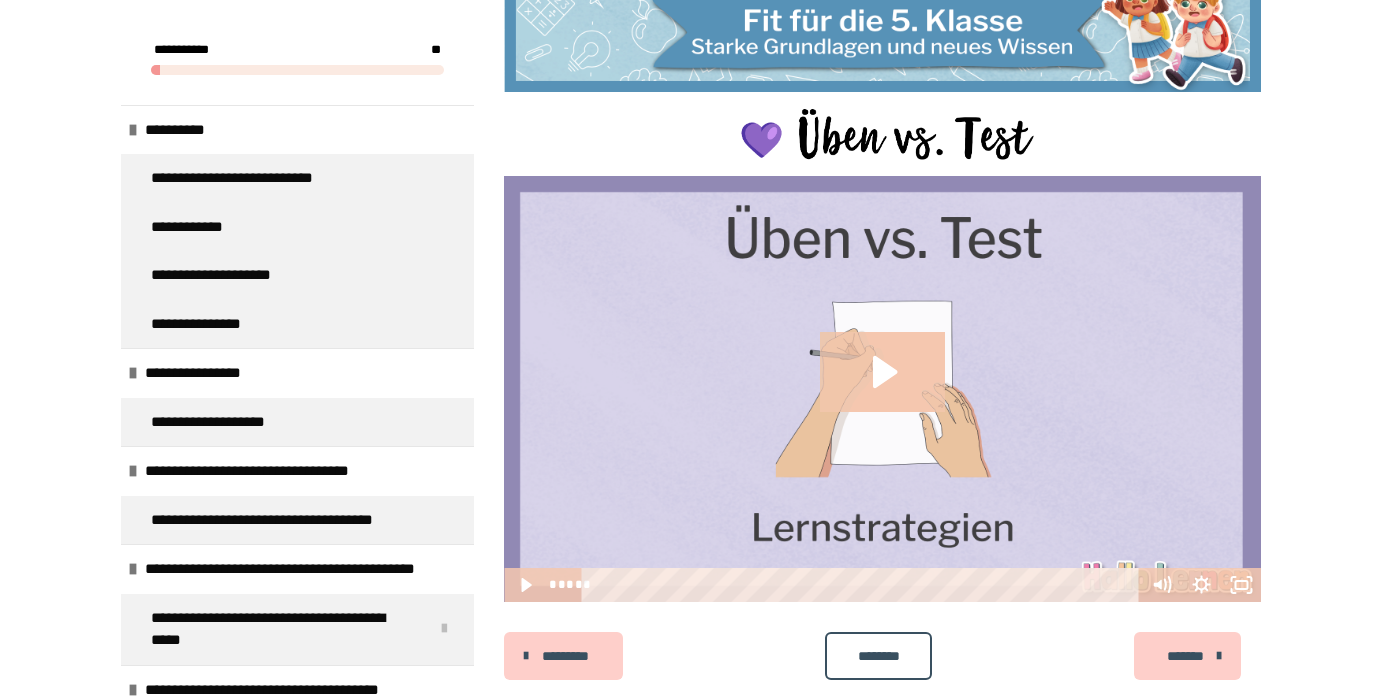 scroll, scrollTop: 383, scrollLeft: 0, axis: vertical 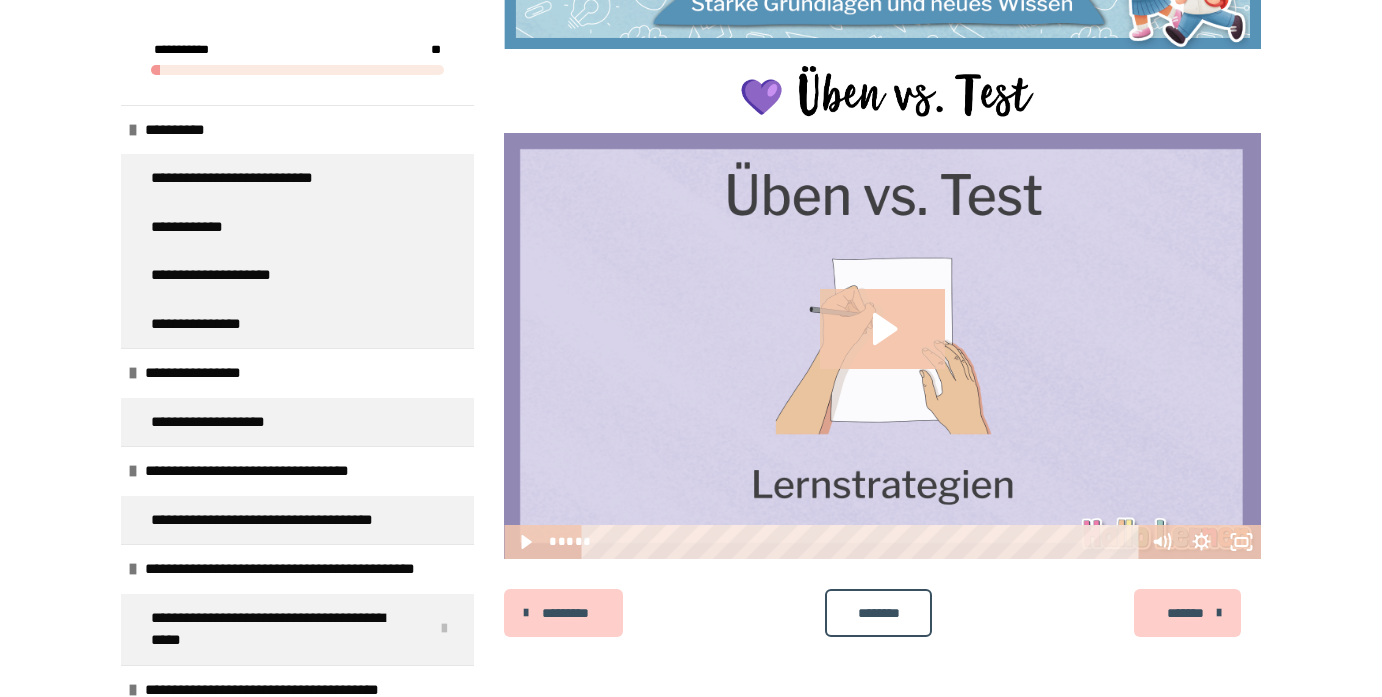 click on "*******" at bounding box center [1185, 613] 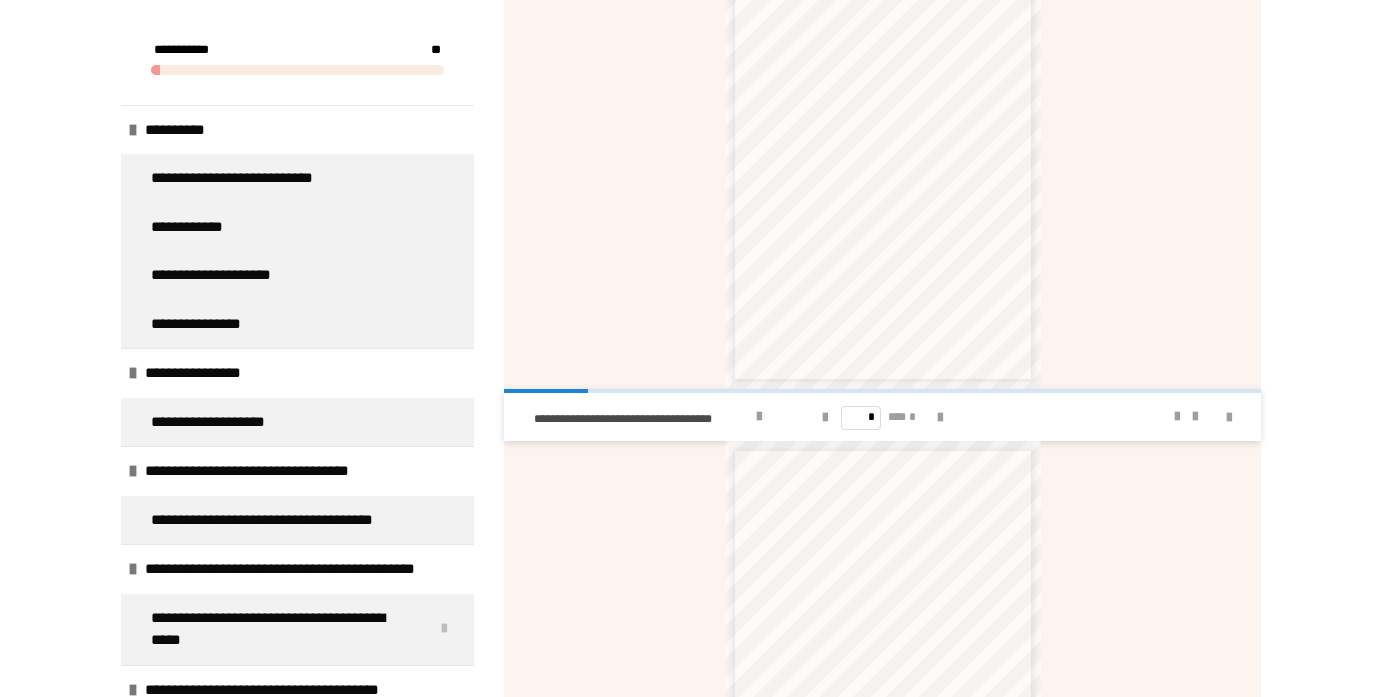 scroll, scrollTop: 1012, scrollLeft: 0, axis: vertical 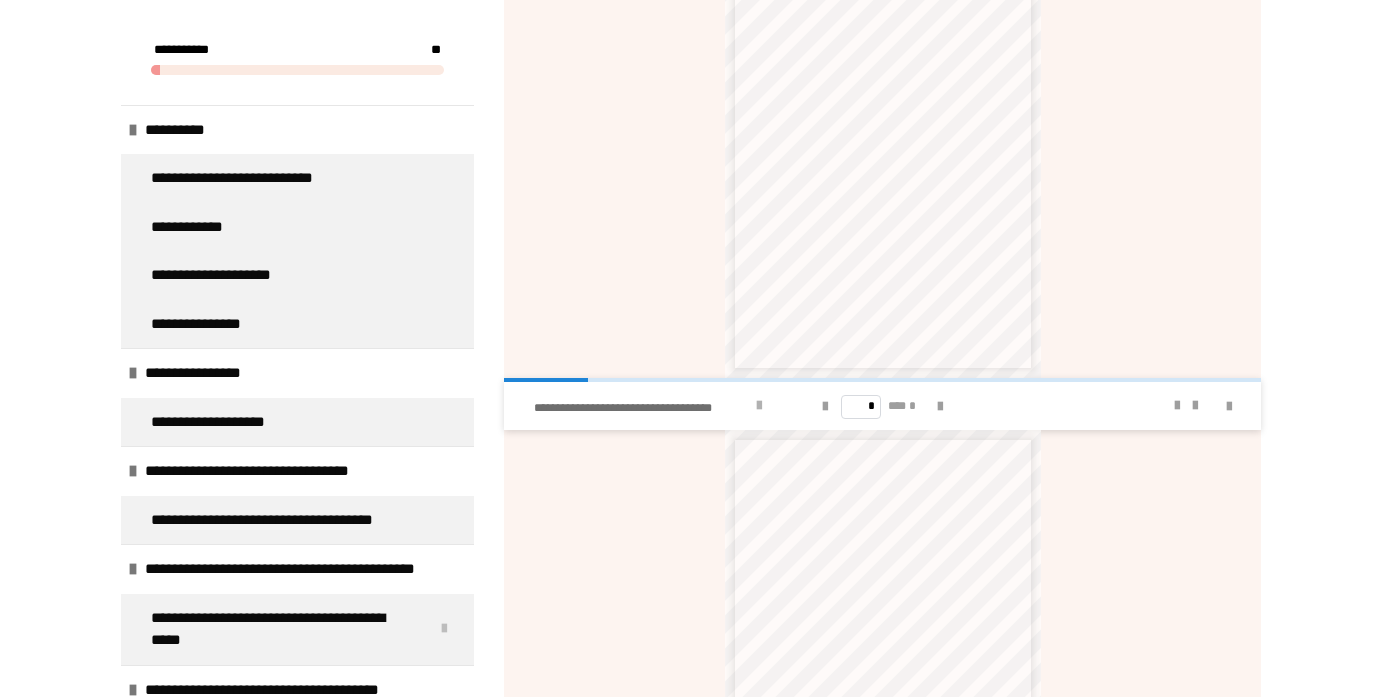 click at bounding box center (759, 406) 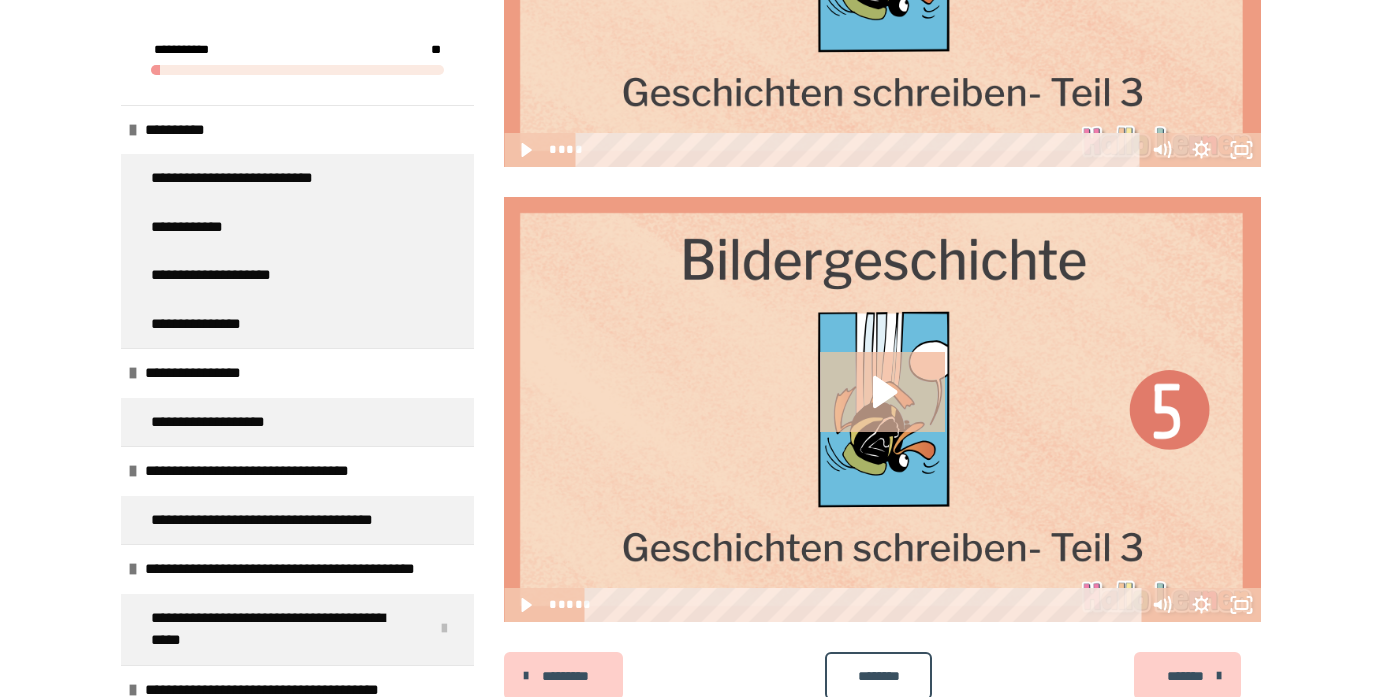 scroll, scrollTop: 3176, scrollLeft: 0, axis: vertical 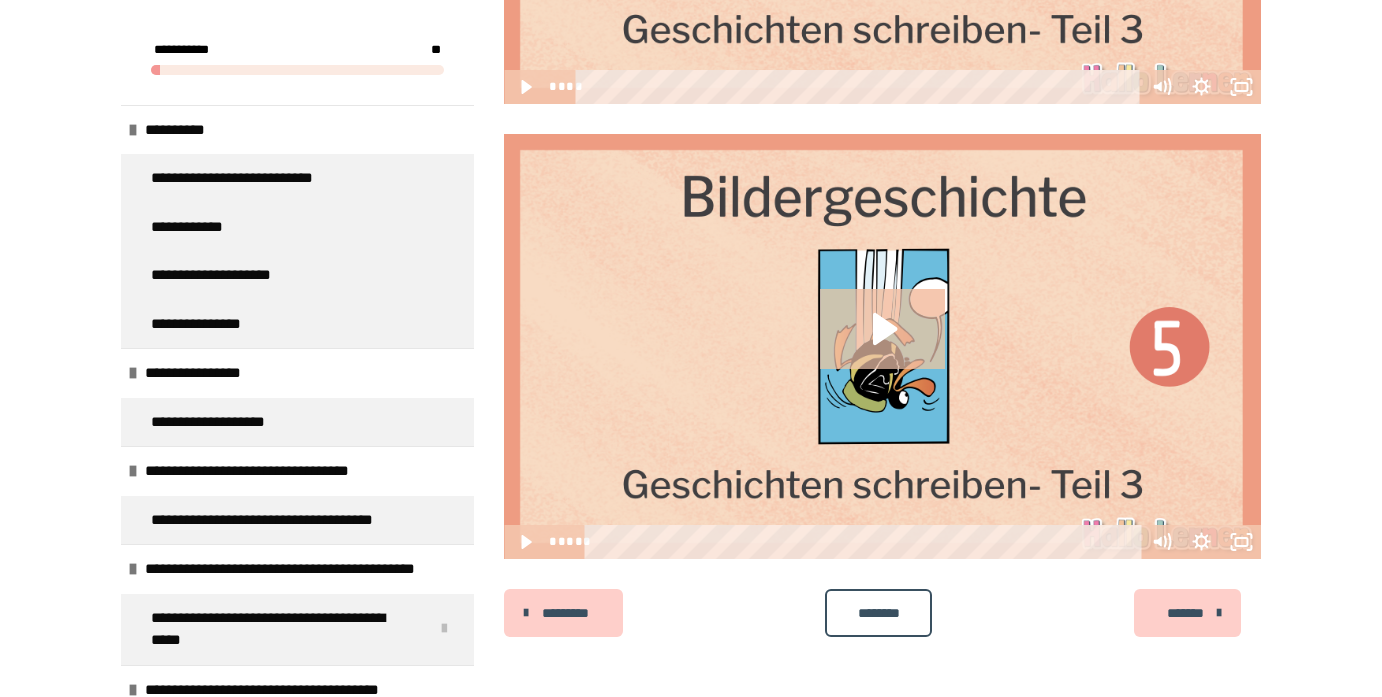 click on "*******" at bounding box center (1185, 613) 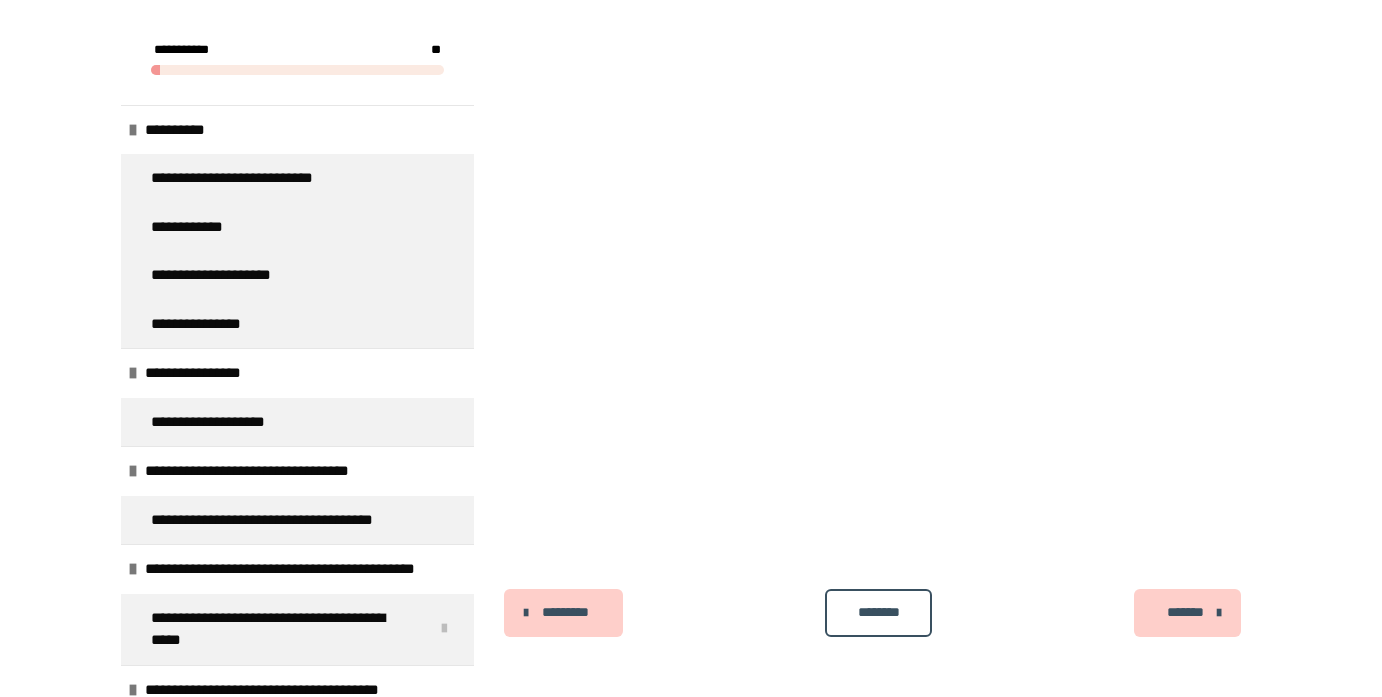 scroll, scrollTop: 1137, scrollLeft: 0, axis: vertical 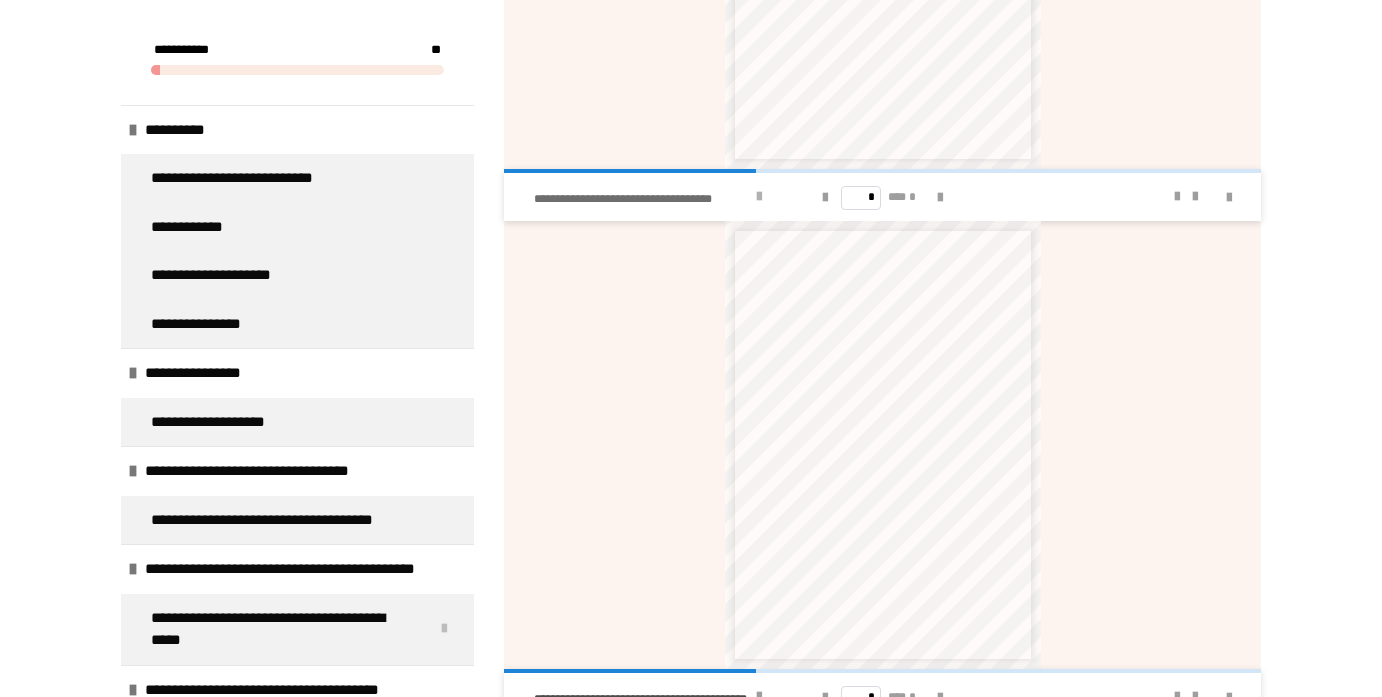 click on "**********" at bounding box center (653, 197) 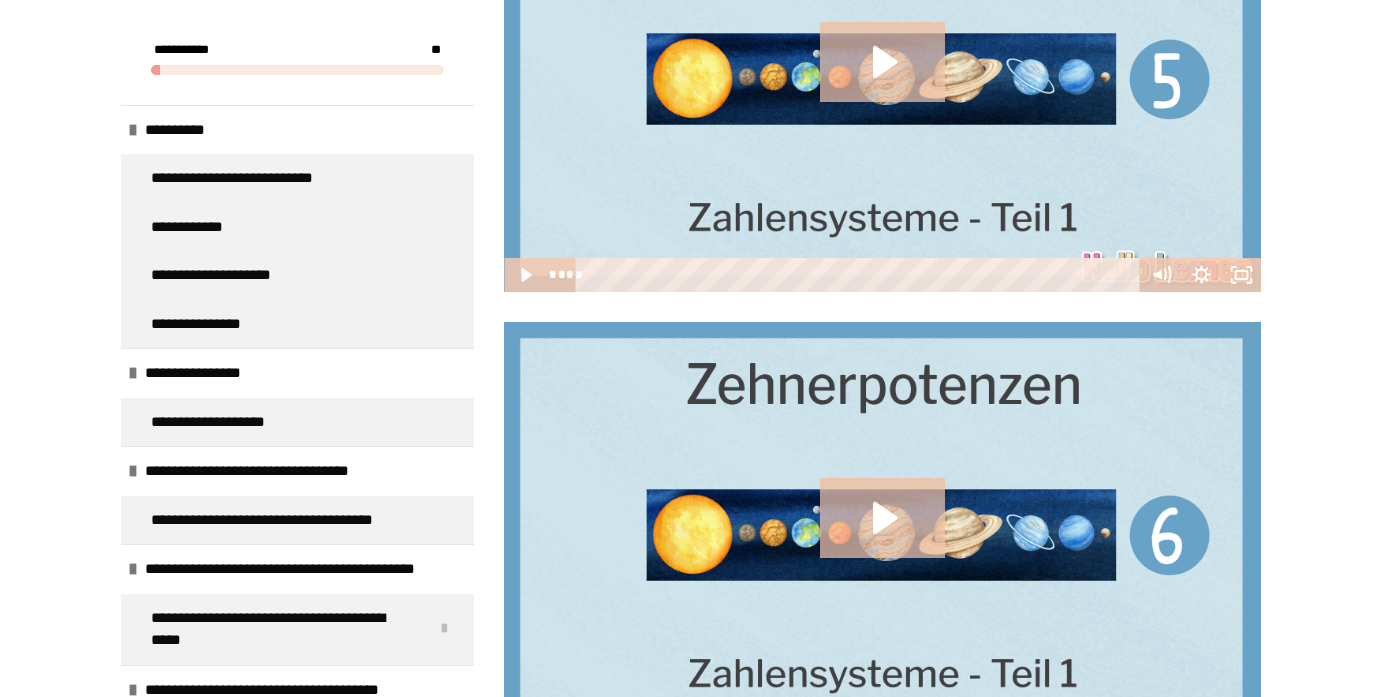 scroll, scrollTop: 3548, scrollLeft: 0, axis: vertical 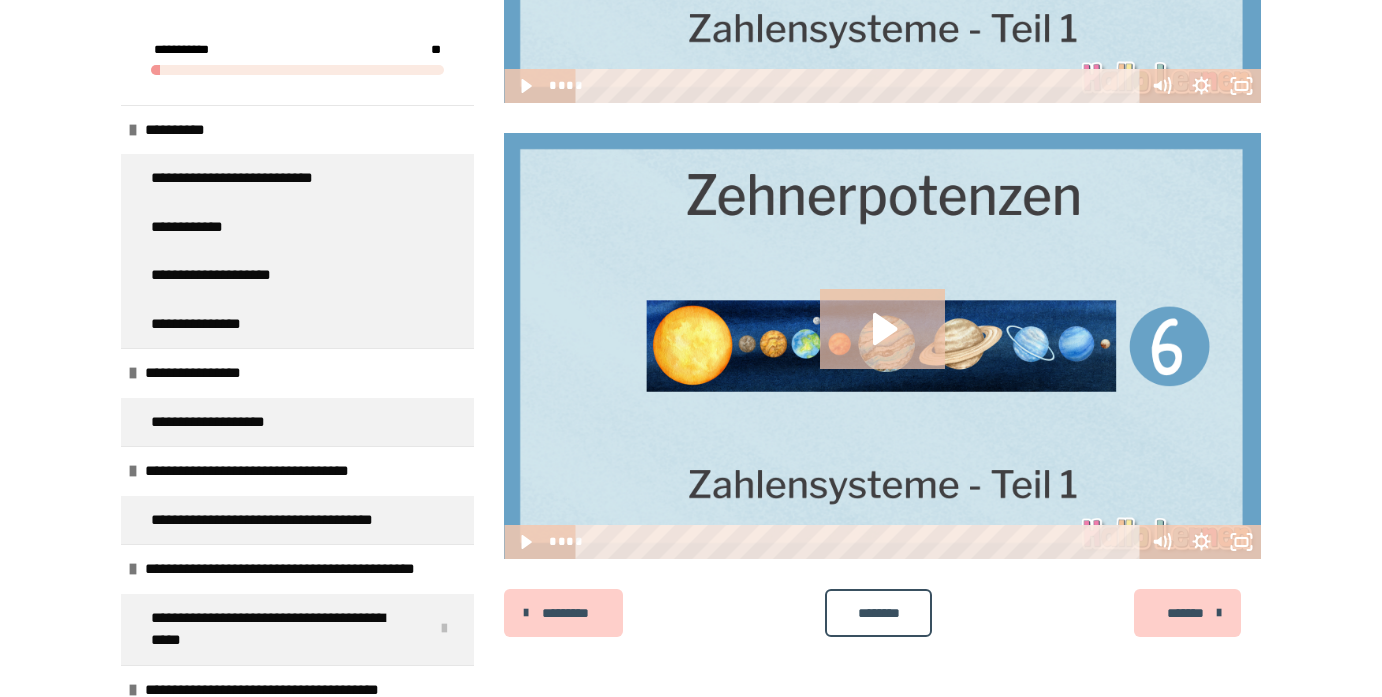 click on "*******" at bounding box center [1185, 613] 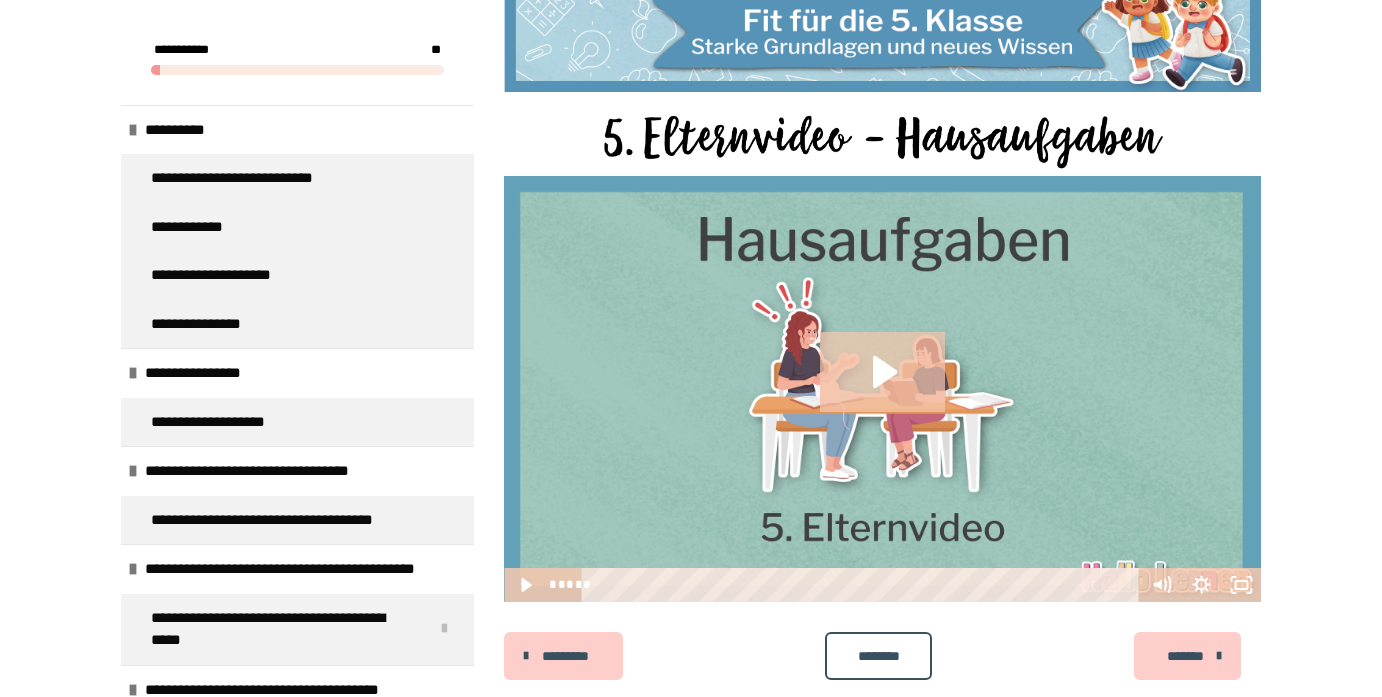click on "*******" at bounding box center [1185, 656] 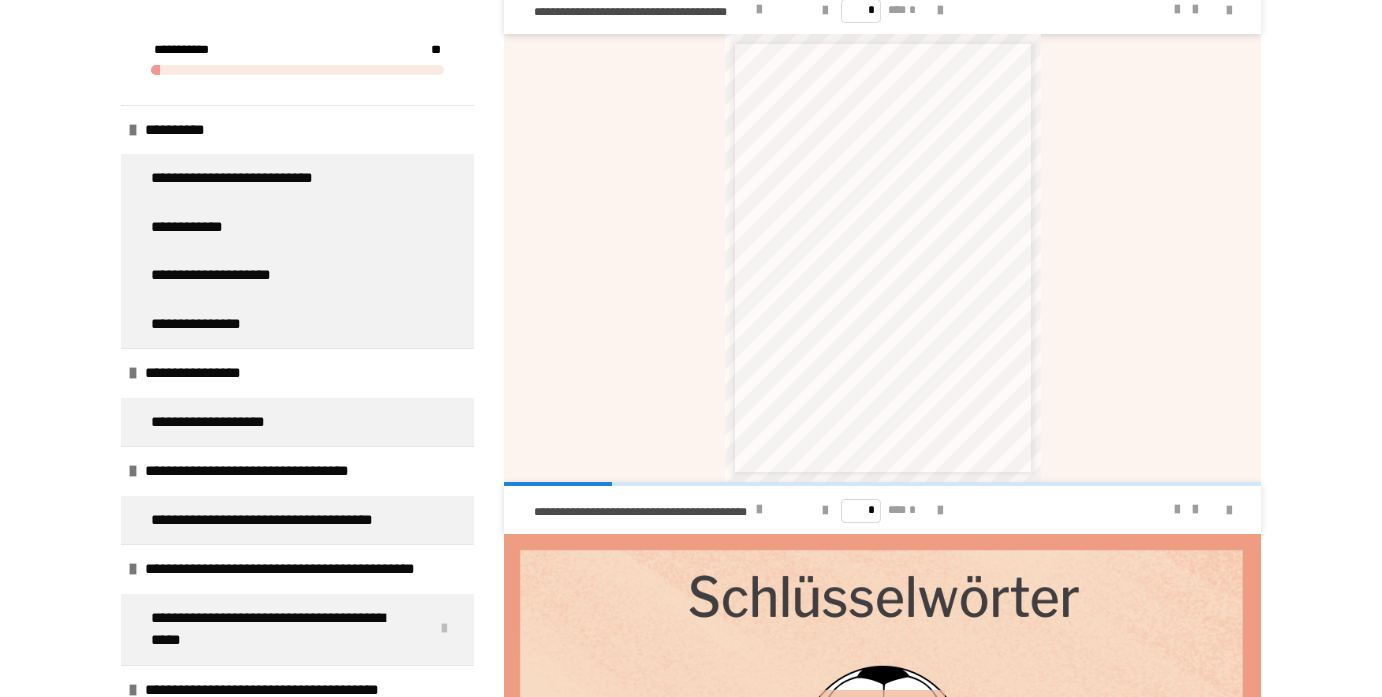 scroll, scrollTop: 1390, scrollLeft: 0, axis: vertical 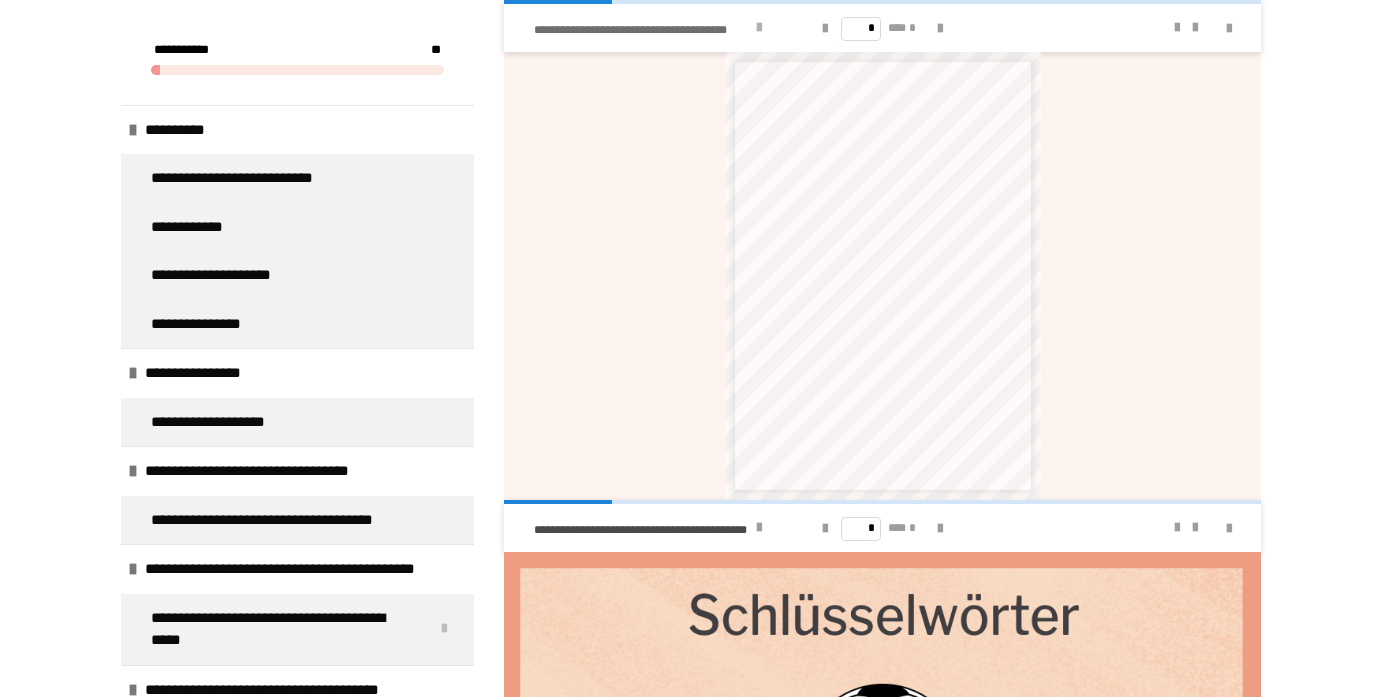 click at bounding box center [759, 28] 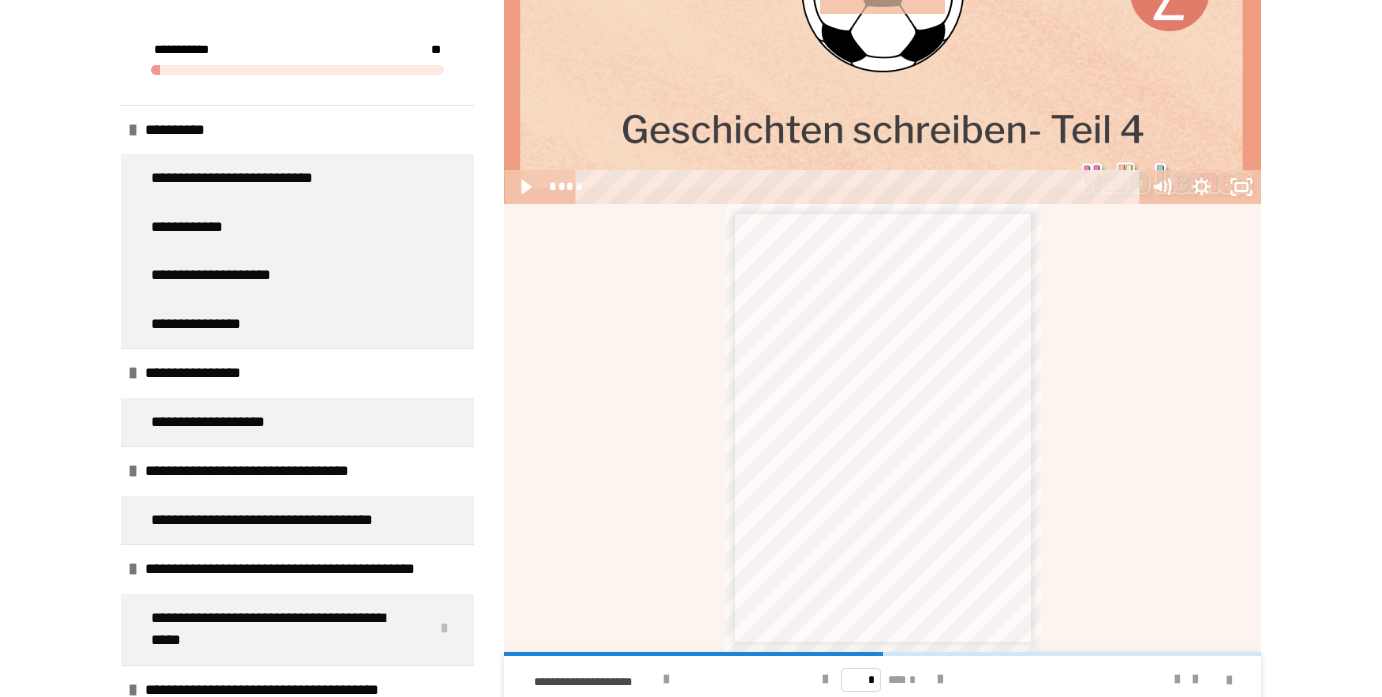 scroll, scrollTop: 2309, scrollLeft: 0, axis: vertical 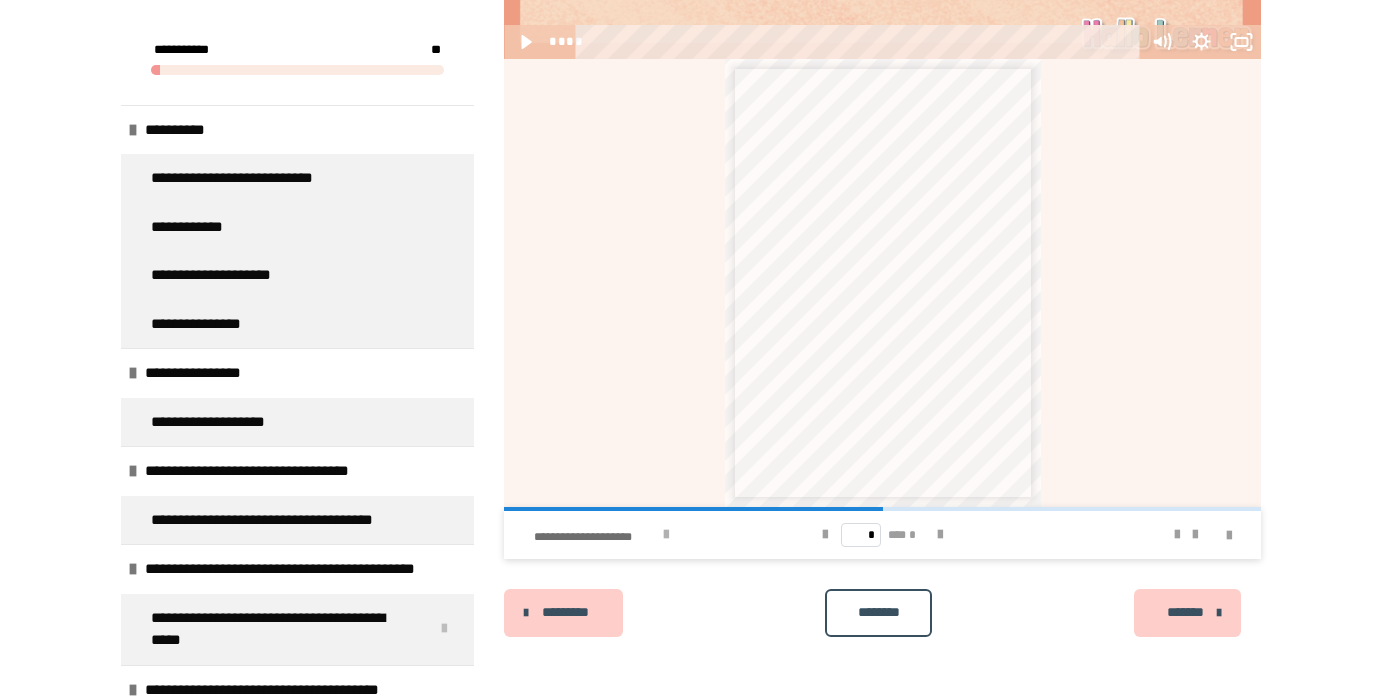 click at bounding box center [666, 535] 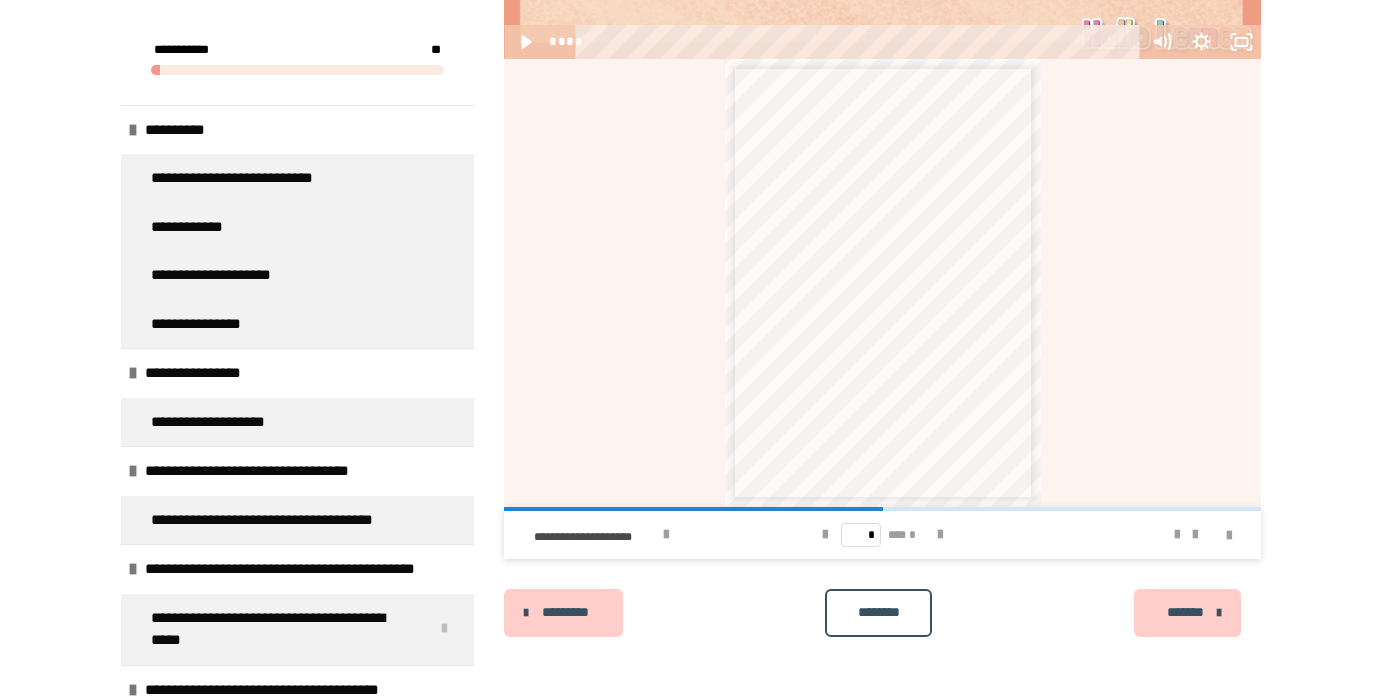 click on "*******" at bounding box center [1185, 612] 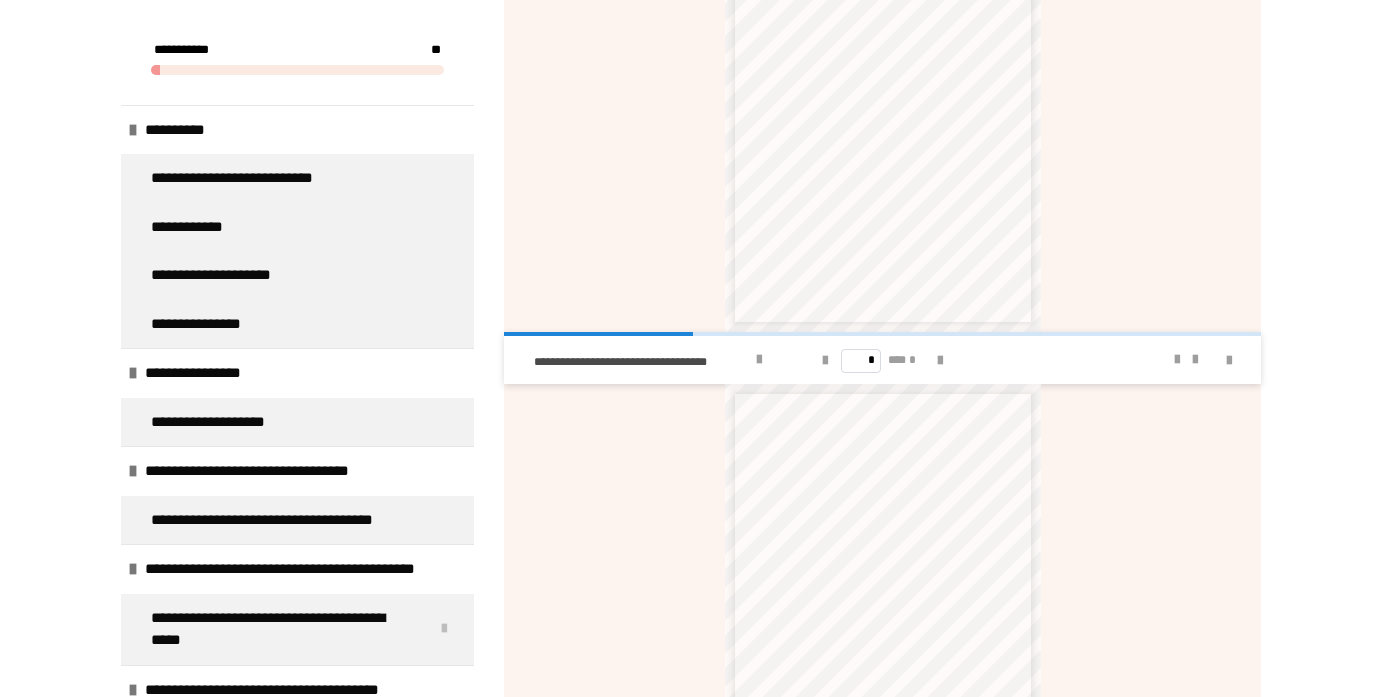 scroll, scrollTop: 995, scrollLeft: 0, axis: vertical 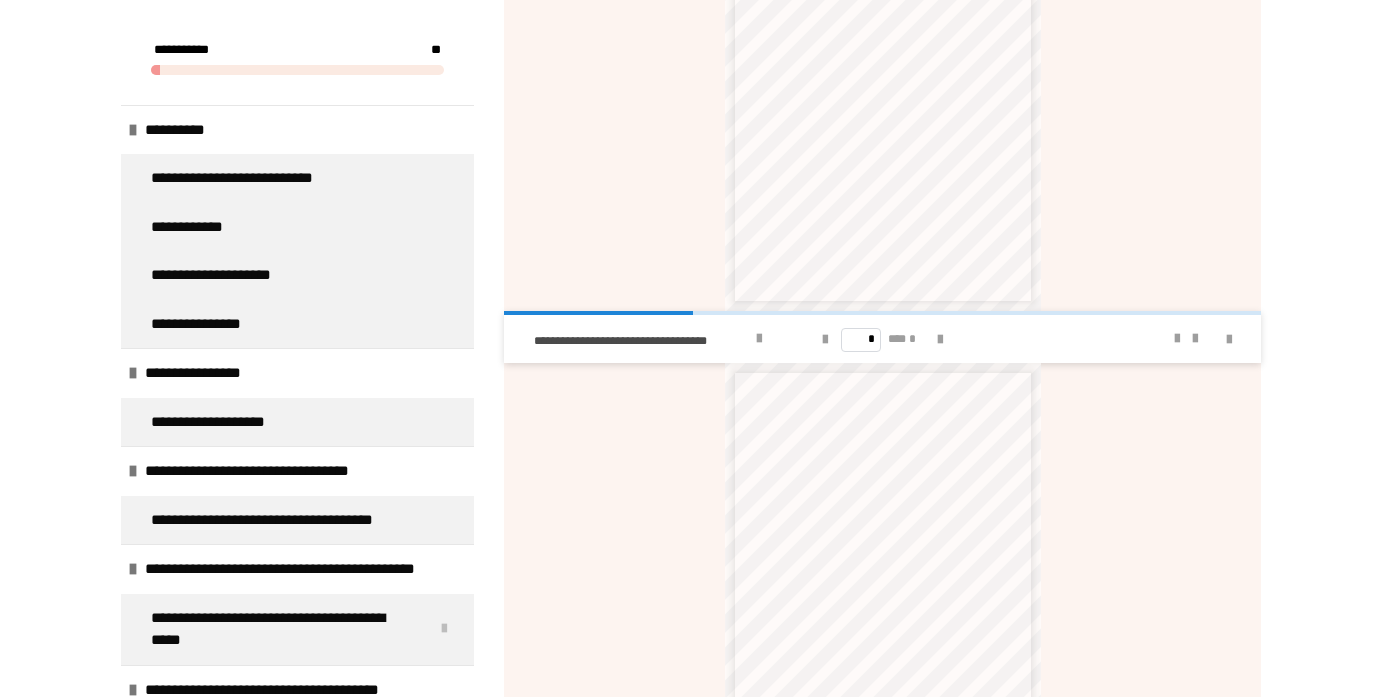 click on "**********" at bounding box center [673, 339] 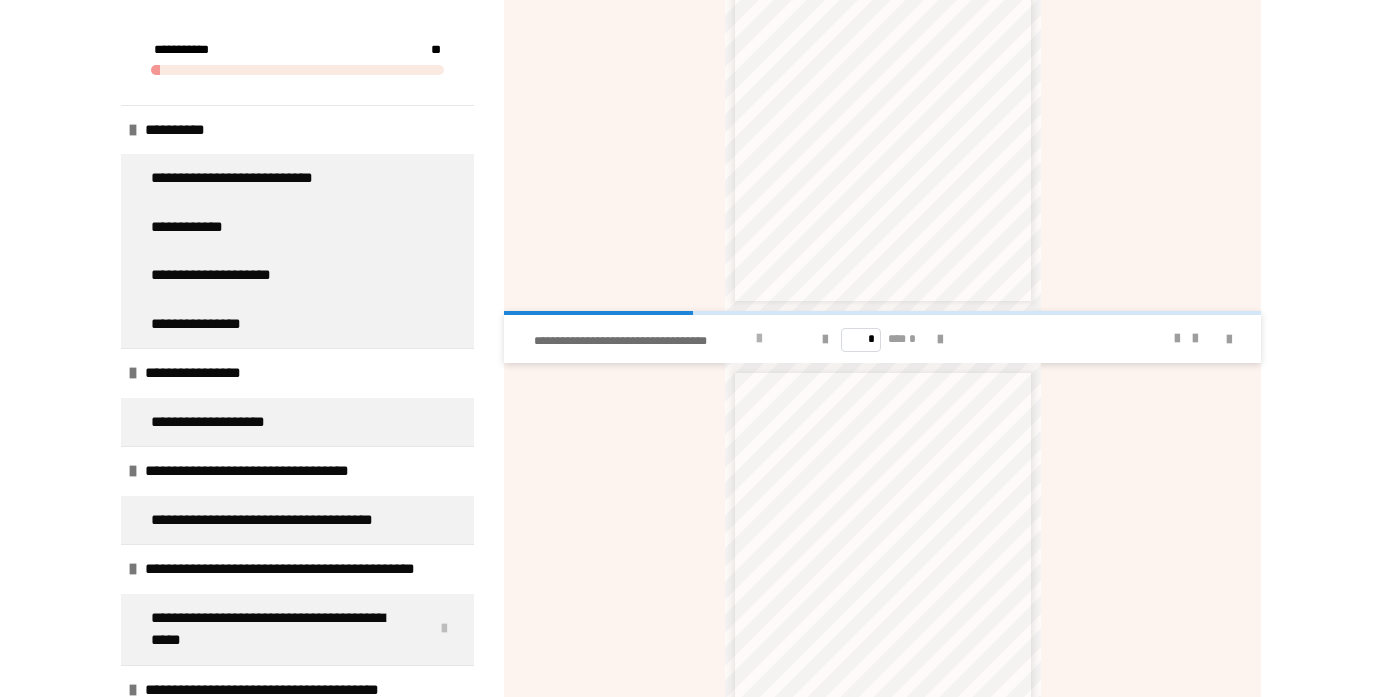 click at bounding box center [759, 339] 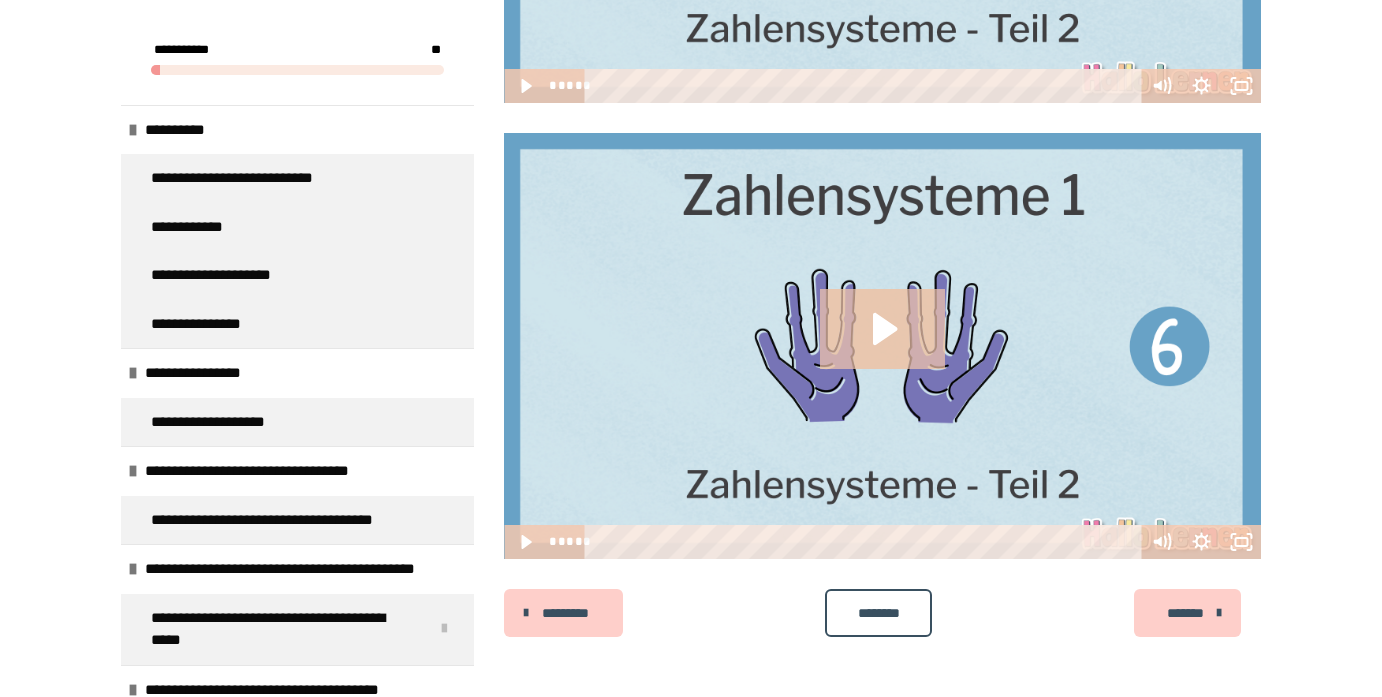 scroll, scrollTop: 3632, scrollLeft: 0, axis: vertical 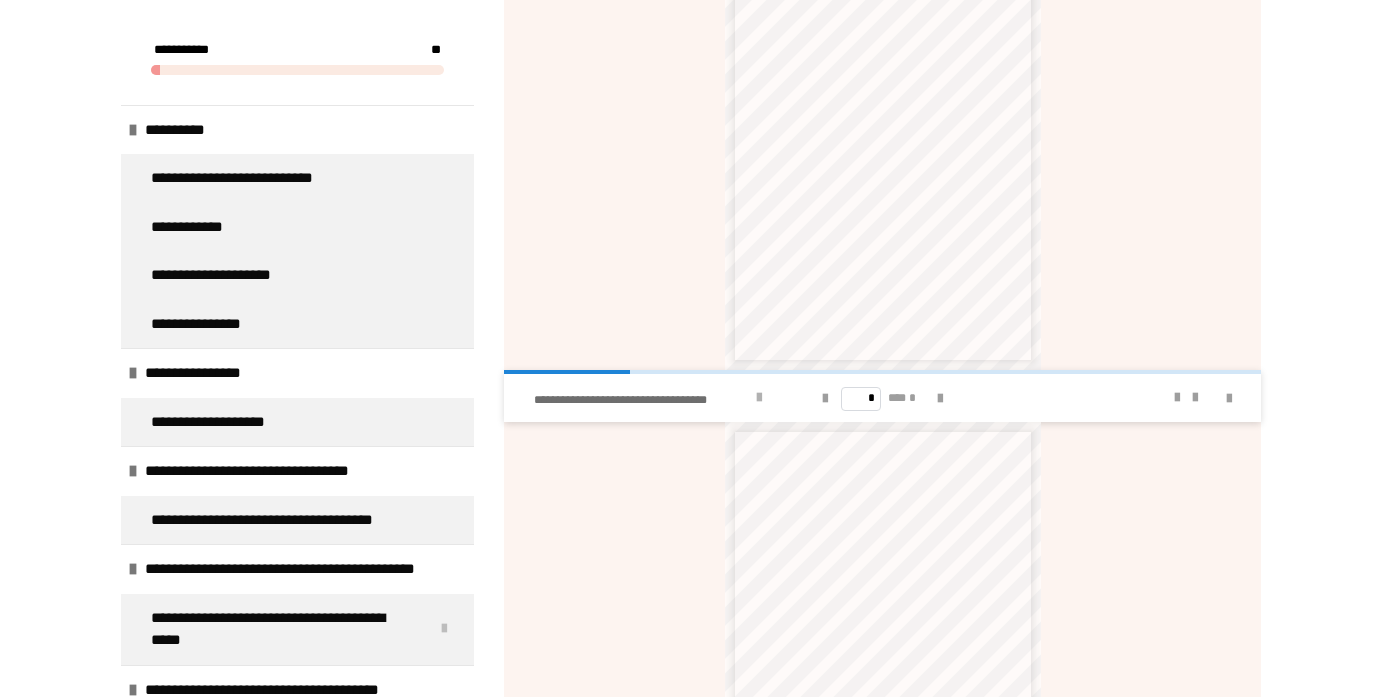 click at bounding box center [759, 398] 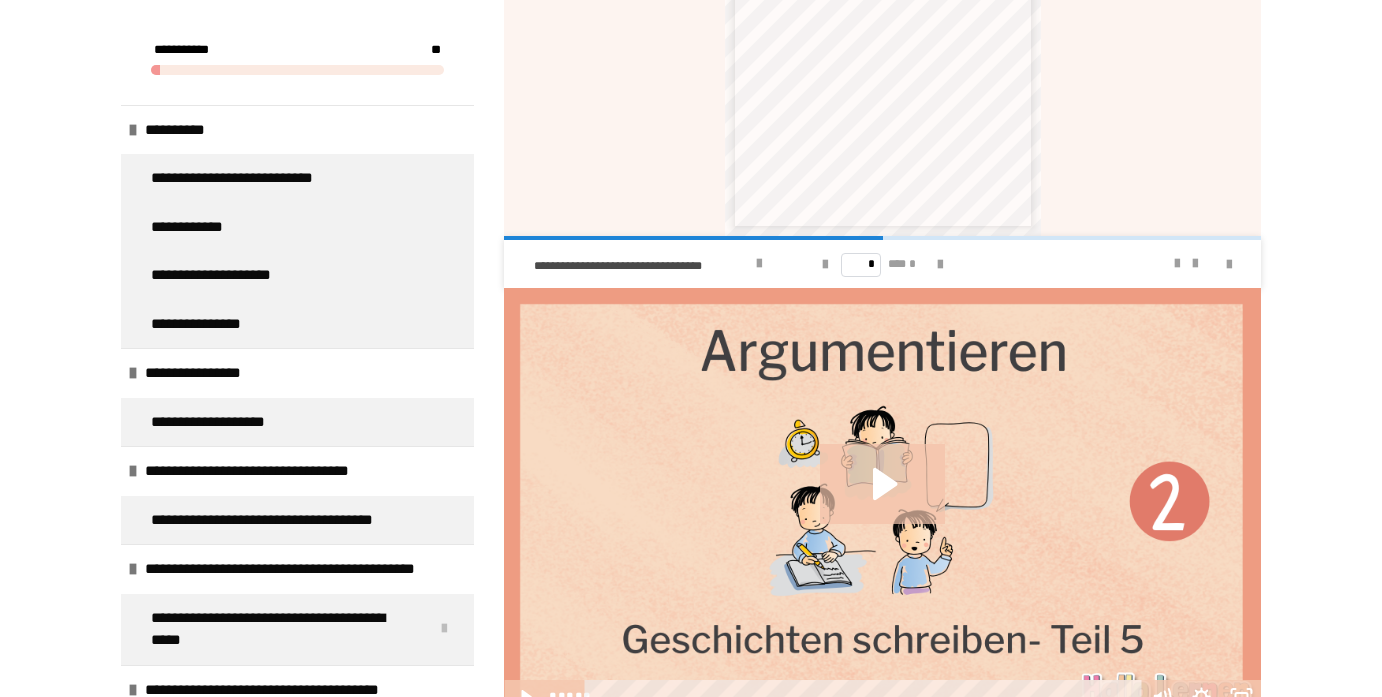 scroll, scrollTop: 1809, scrollLeft: 0, axis: vertical 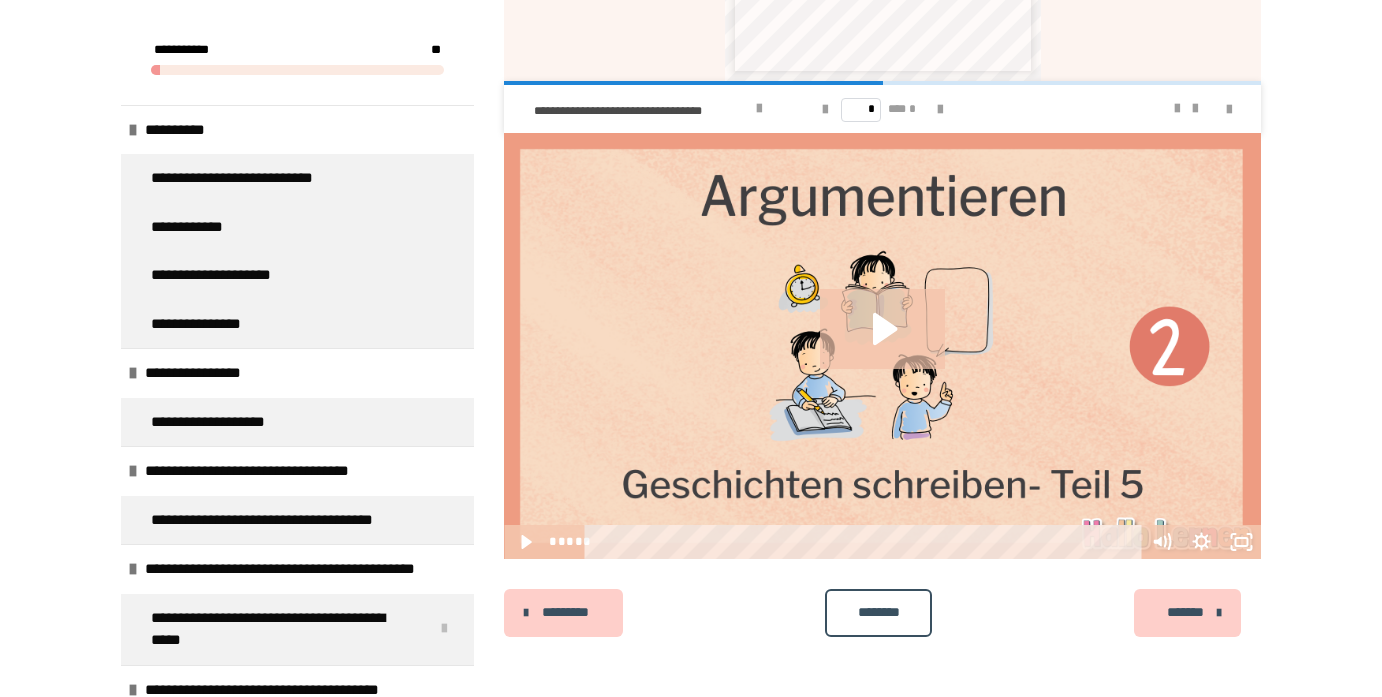 click on "*******" at bounding box center [1185, 612] 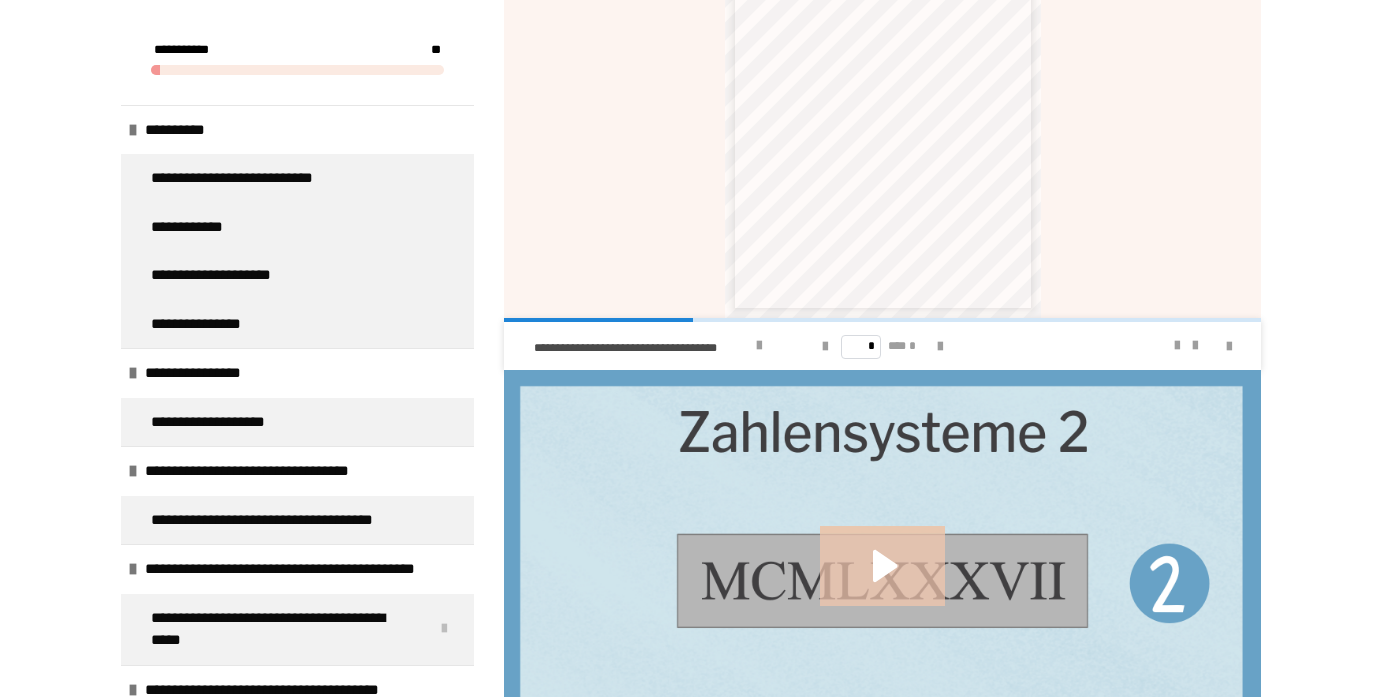 scroll, scrollTop: 991, scrollLeft: 0, axis: vertical 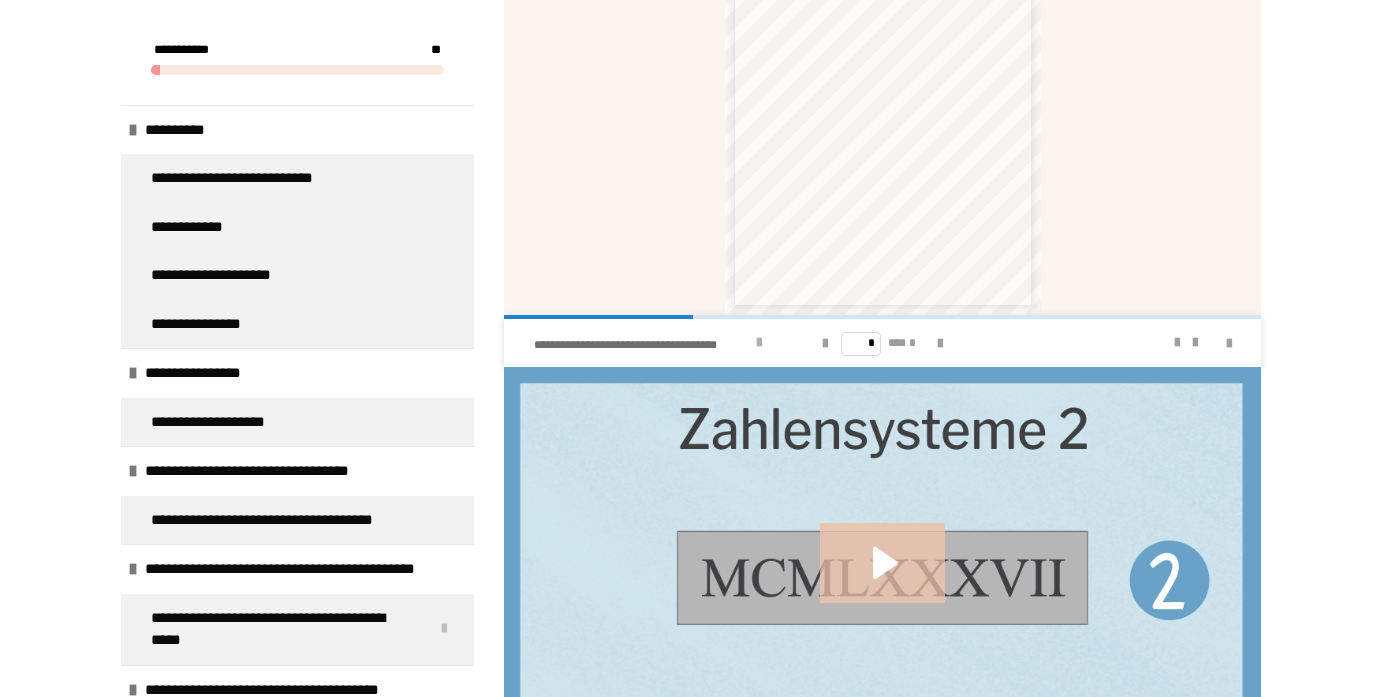 click at bounding box center [759, 343] 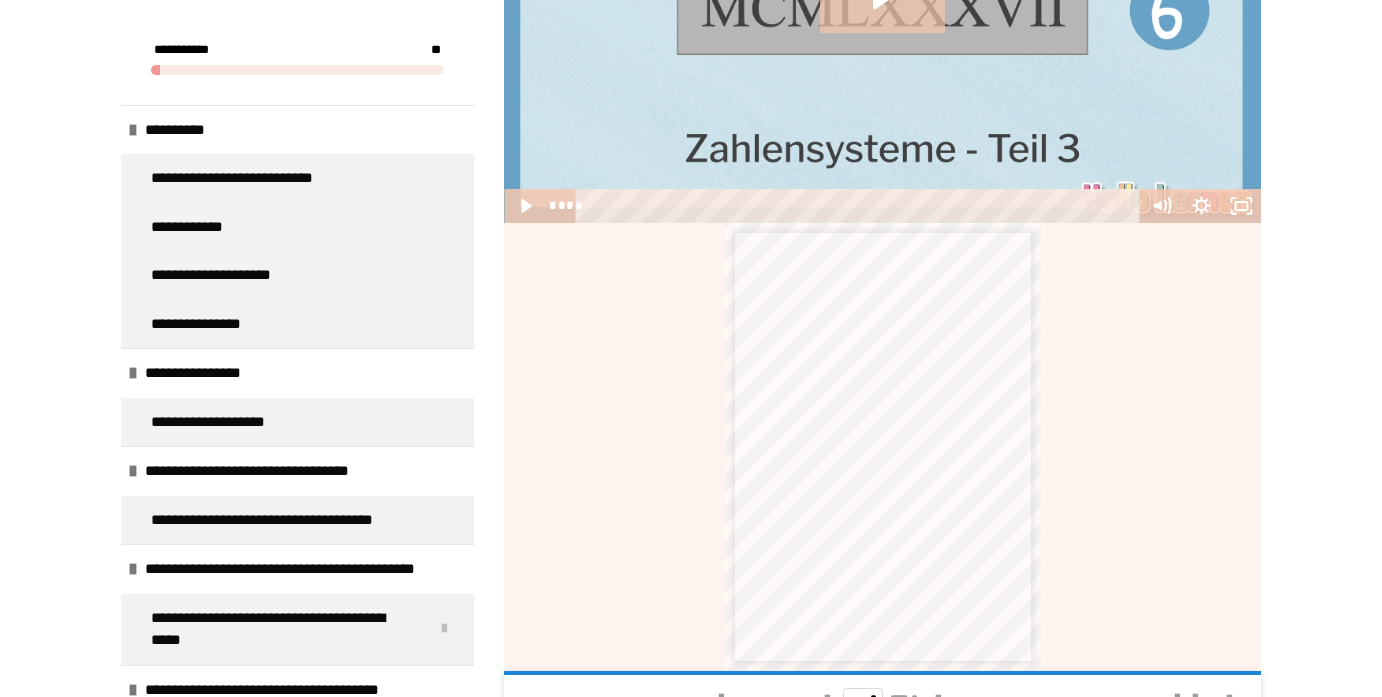 scroll, scrollTop: 4058, scrollLeft: 0, axis: vertical 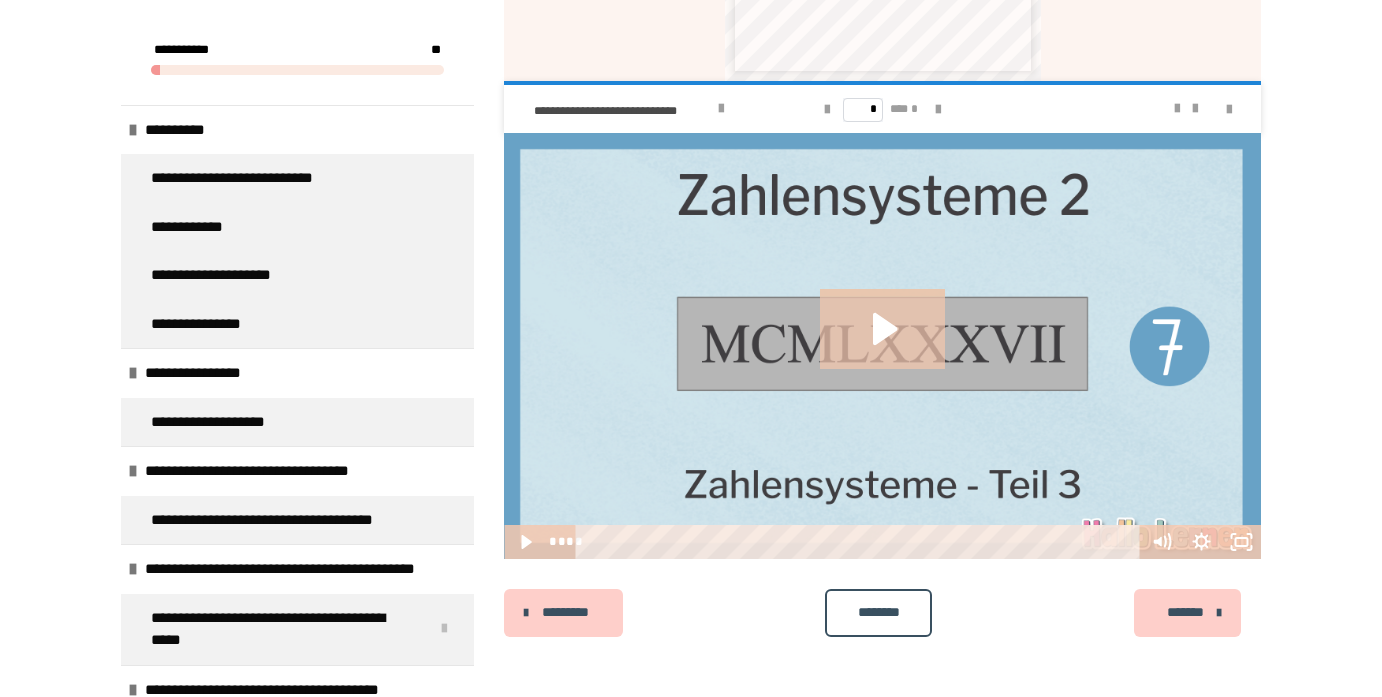 click on "*******" at bounding box center [1185, 612] 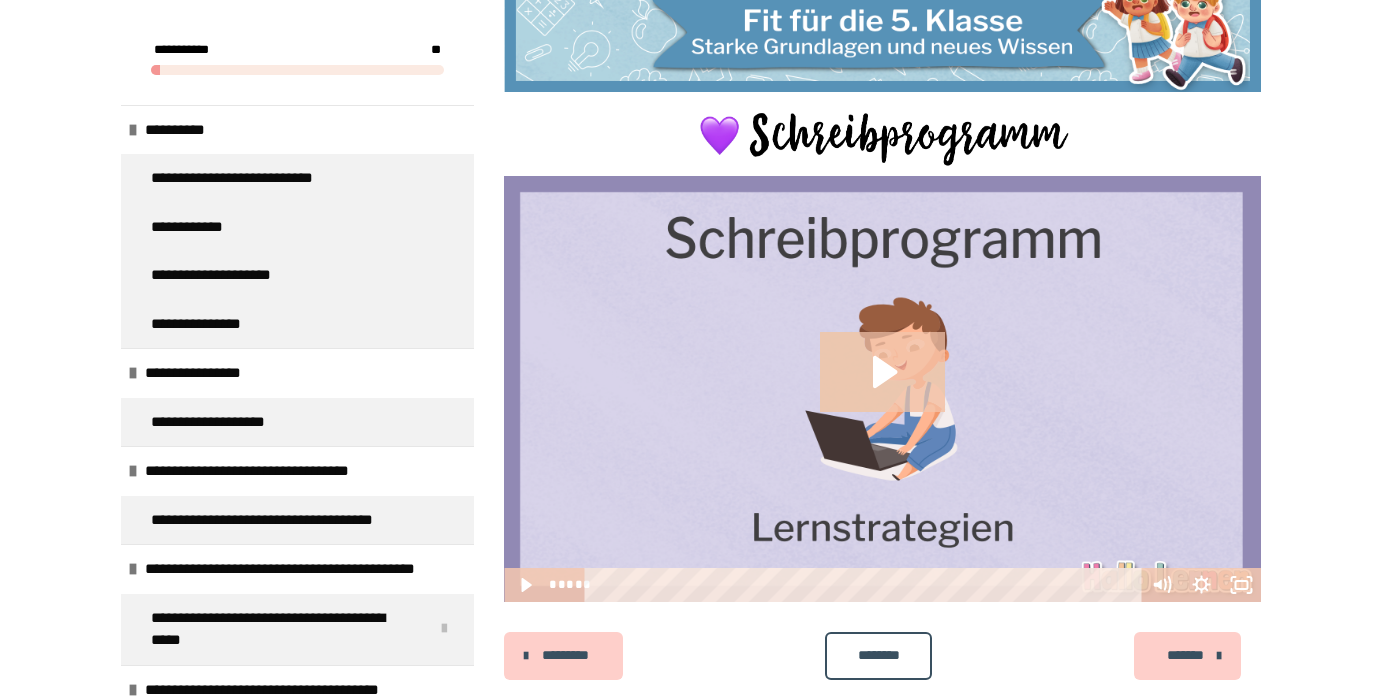 scroll, scrollTop: 383, scrollLeft: 0, axis: vertical 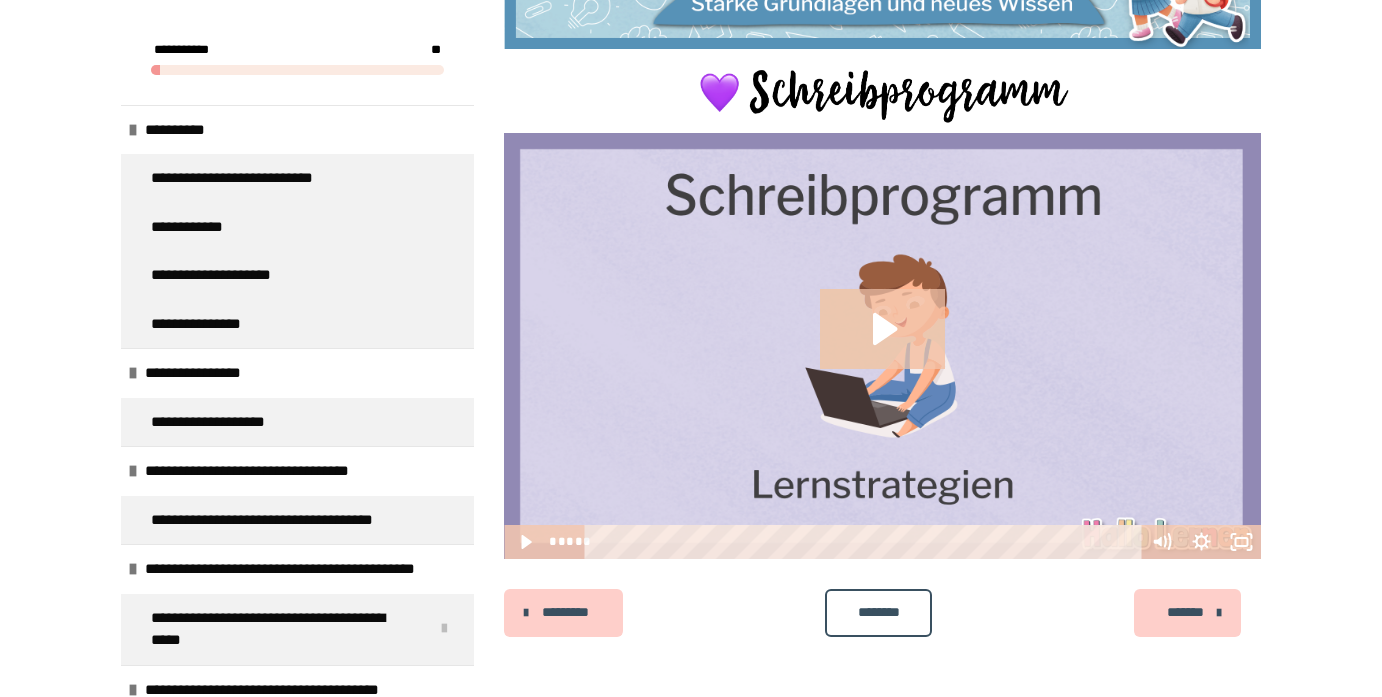 click on "*******" at bounding box center (1185, 612) 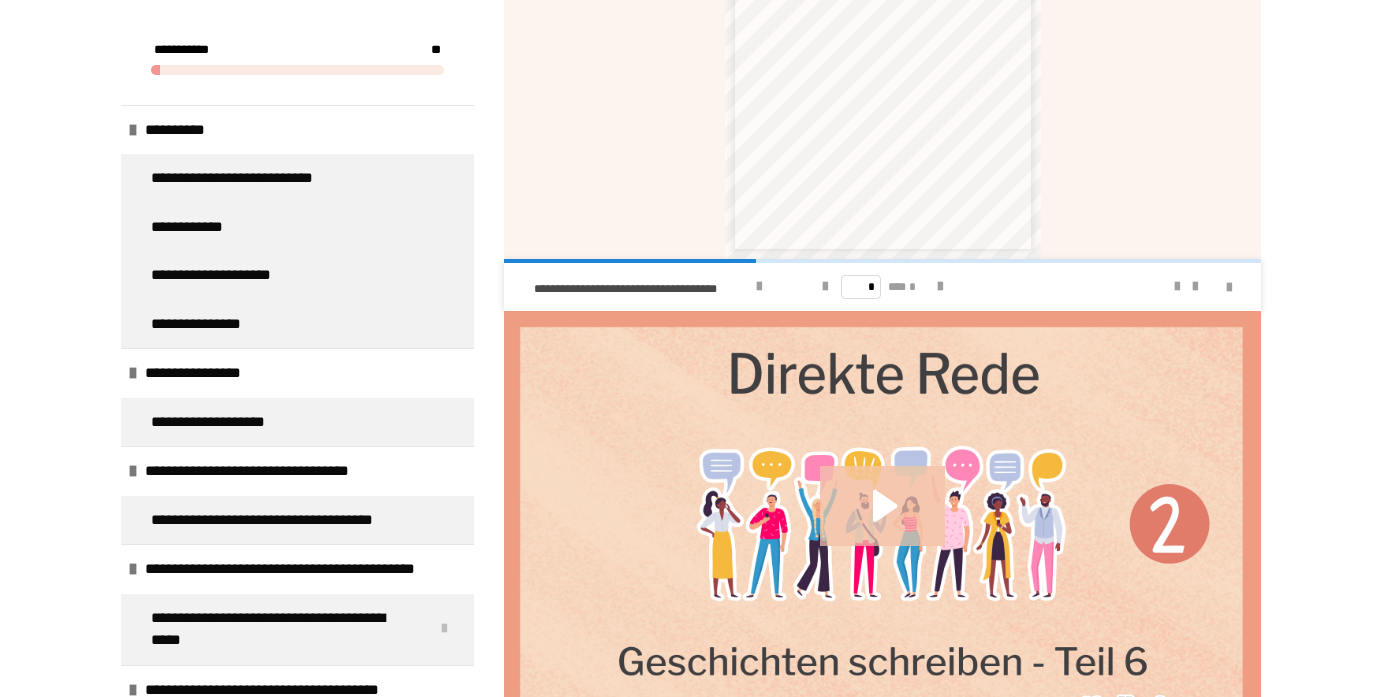 scroll, scrollTop: 1135, scrollLeft: 0, axis: vertical 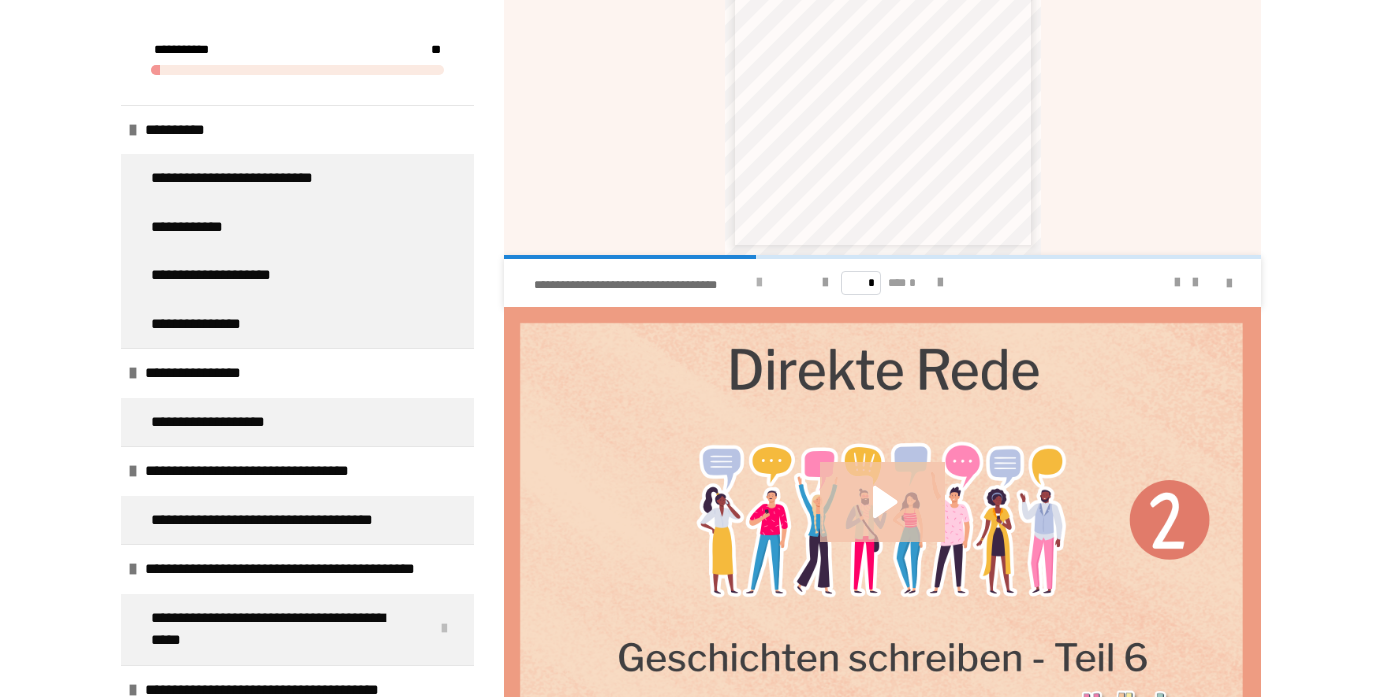 click at bounding box center [759, 283] 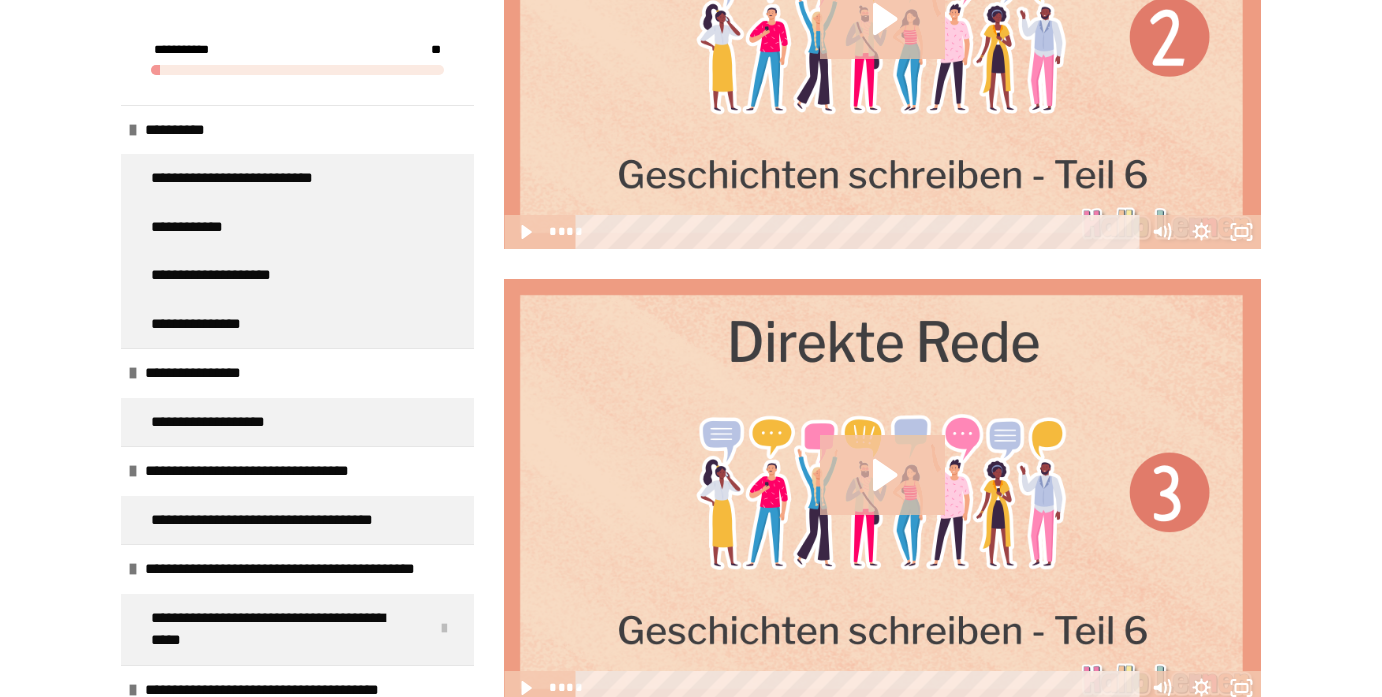 scroll, scrollTop: 1764, scrollLeft: 0, axis: vertical 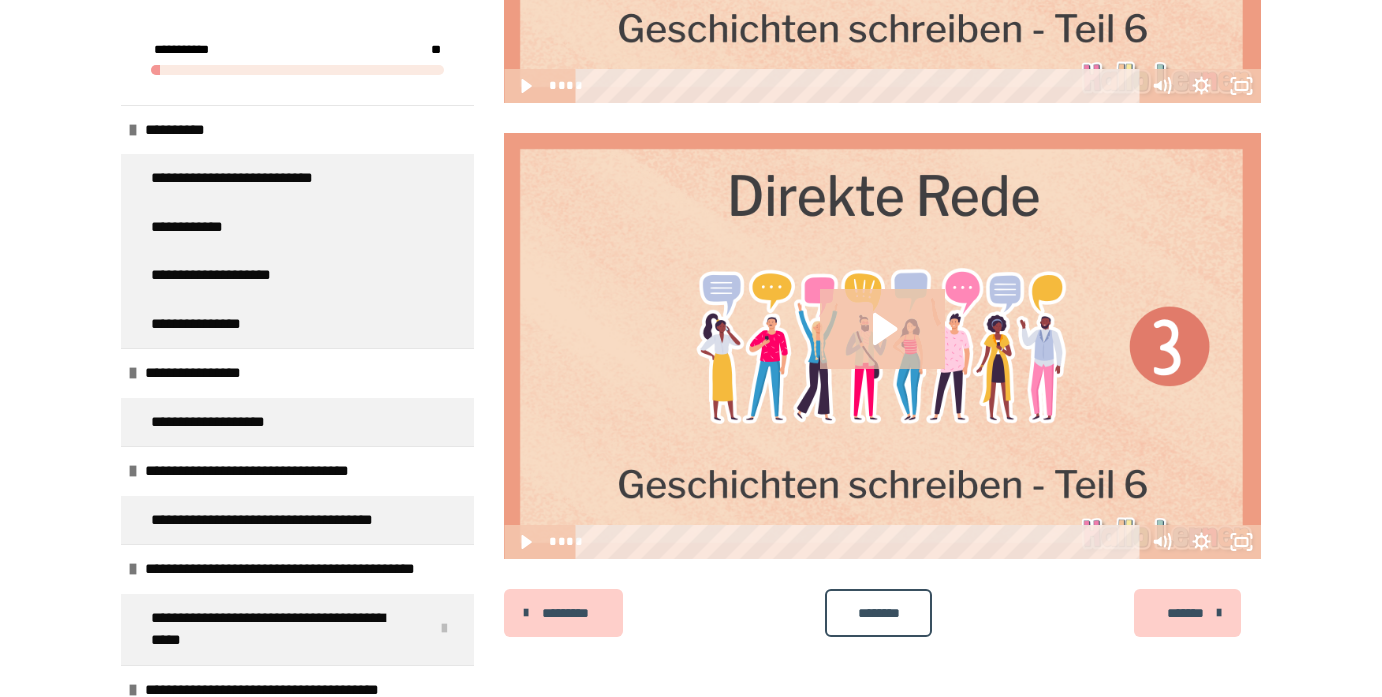 click on "*******" at bounding box center [1185, 613] 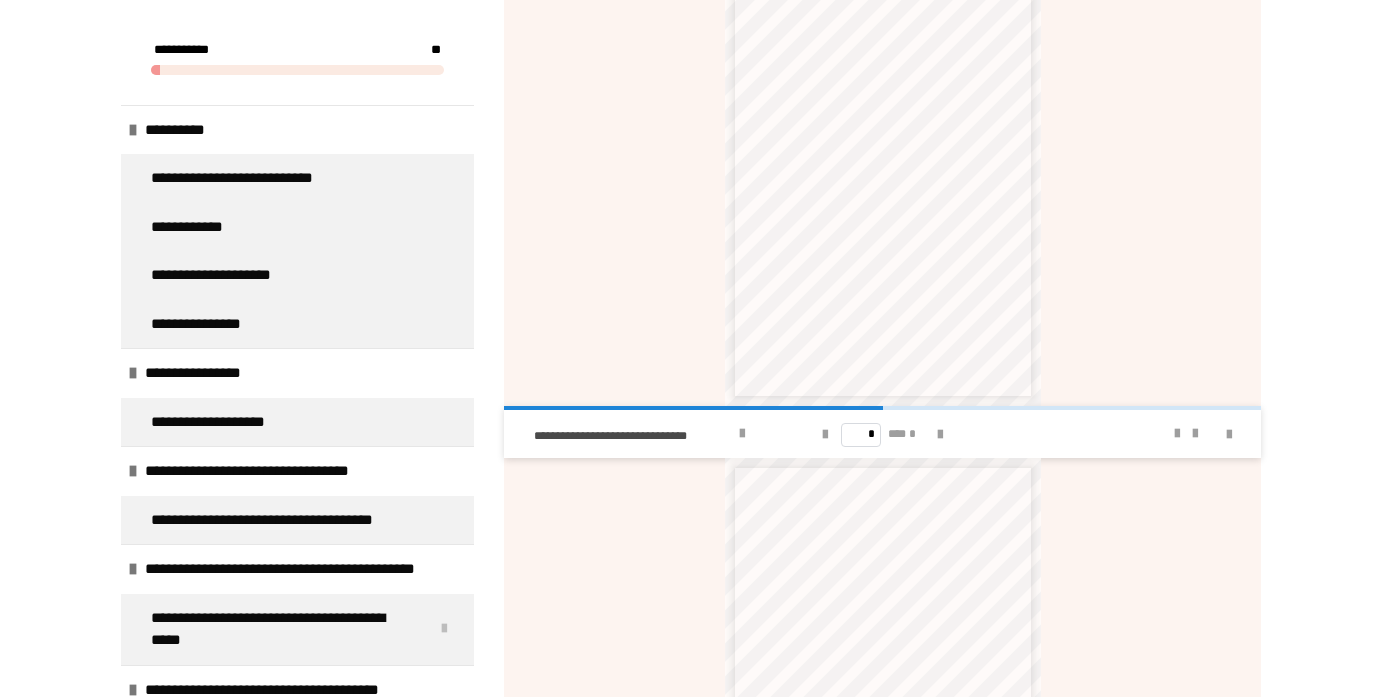 scroll, scrollTop: 961, scrollLeft: 0, axis: vertical 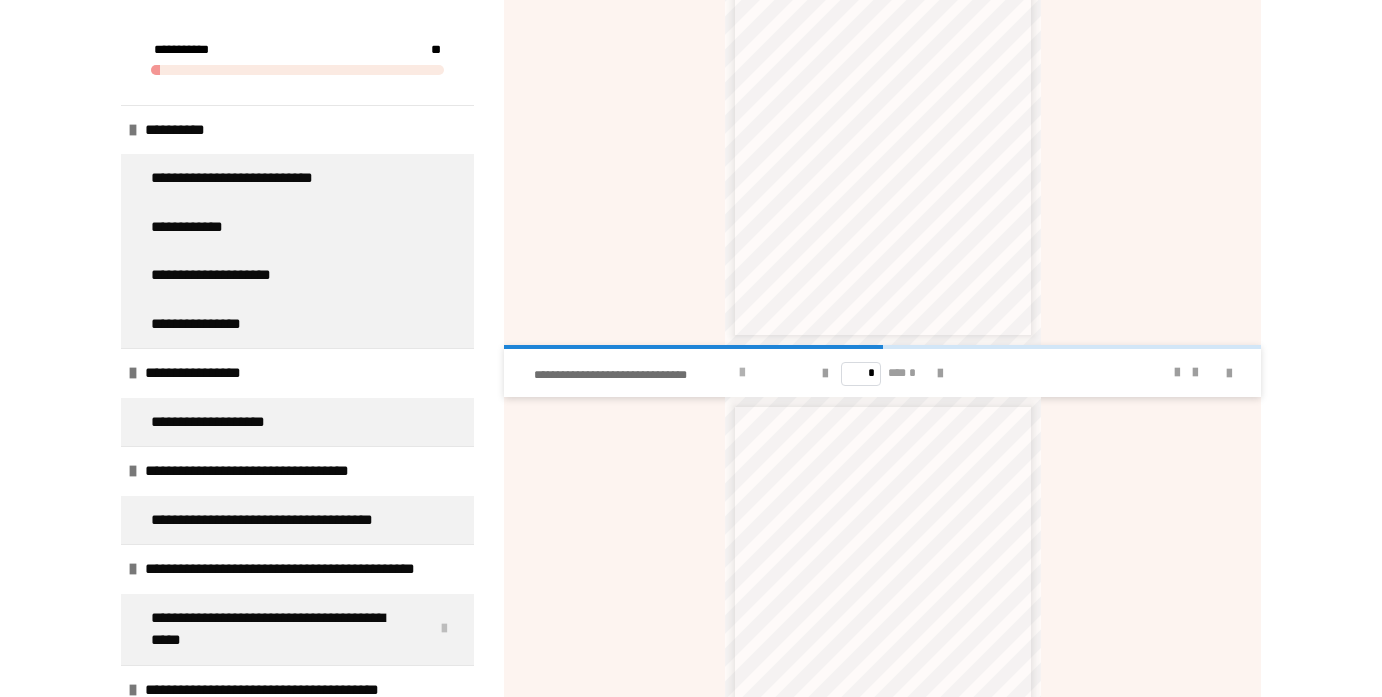 click at bounding box center [742, 373] 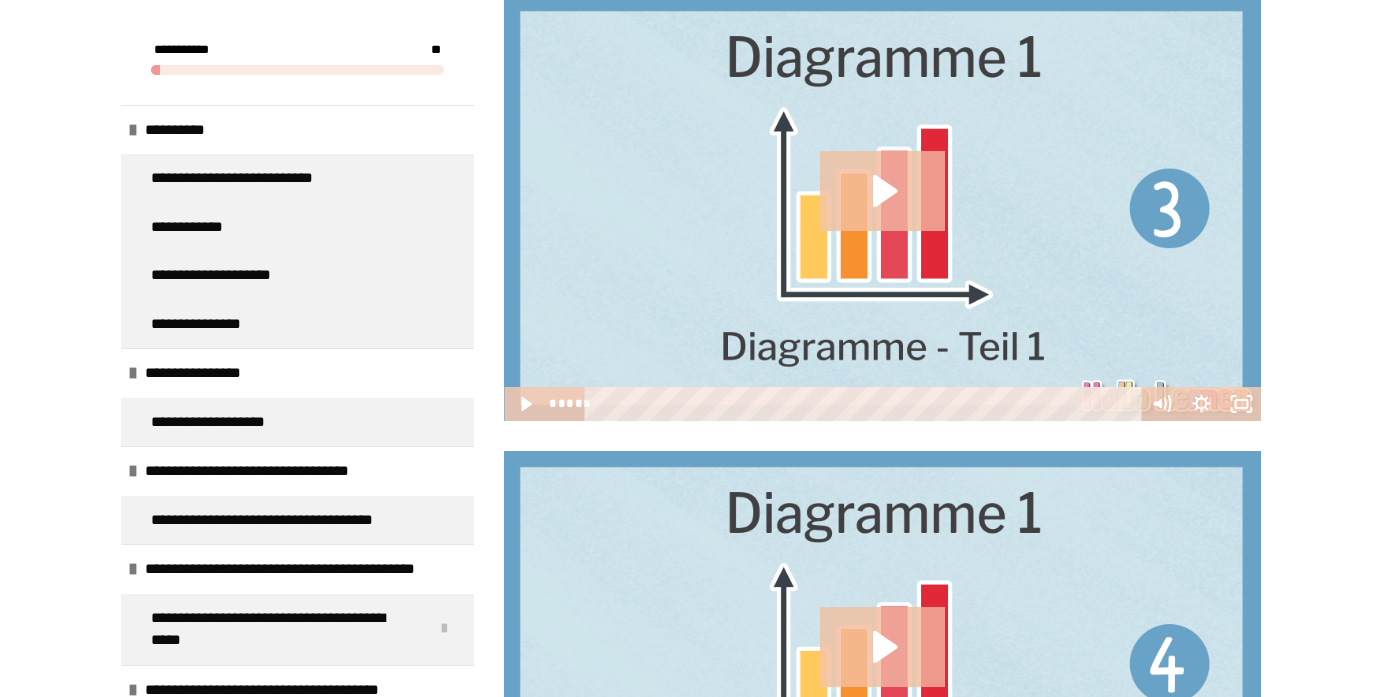 scroll, scrollTop: 2721, scrollLeft: 0, axis: vertical 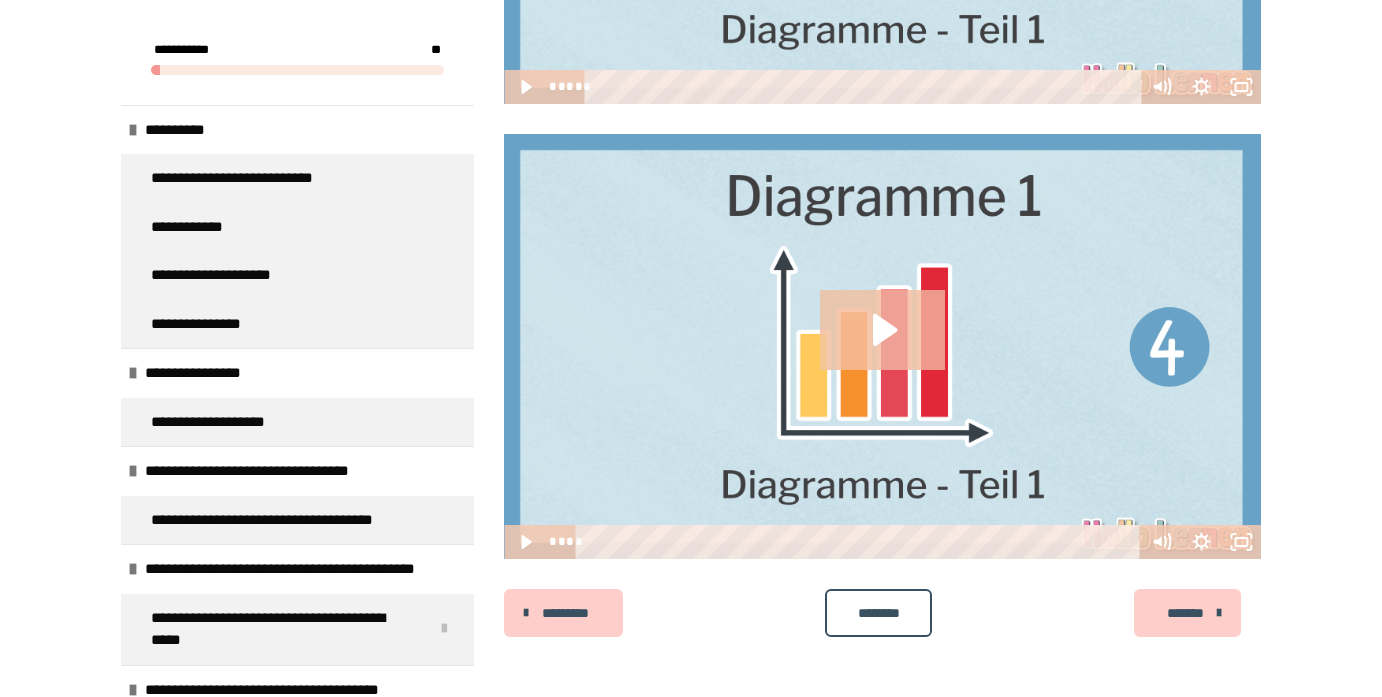 click on "*******" at bounding box center (1187, 613) 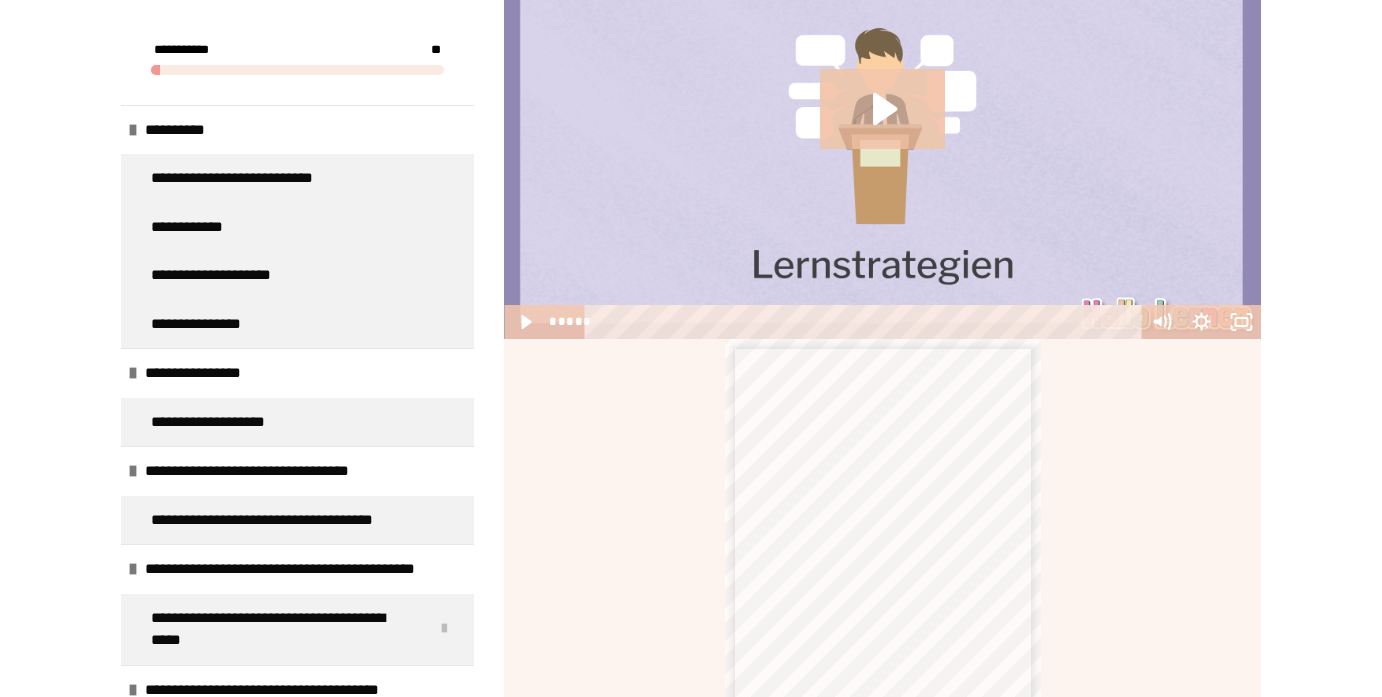 scroll, scrollTop: 406, scrollLeft: 0, axis: vertical 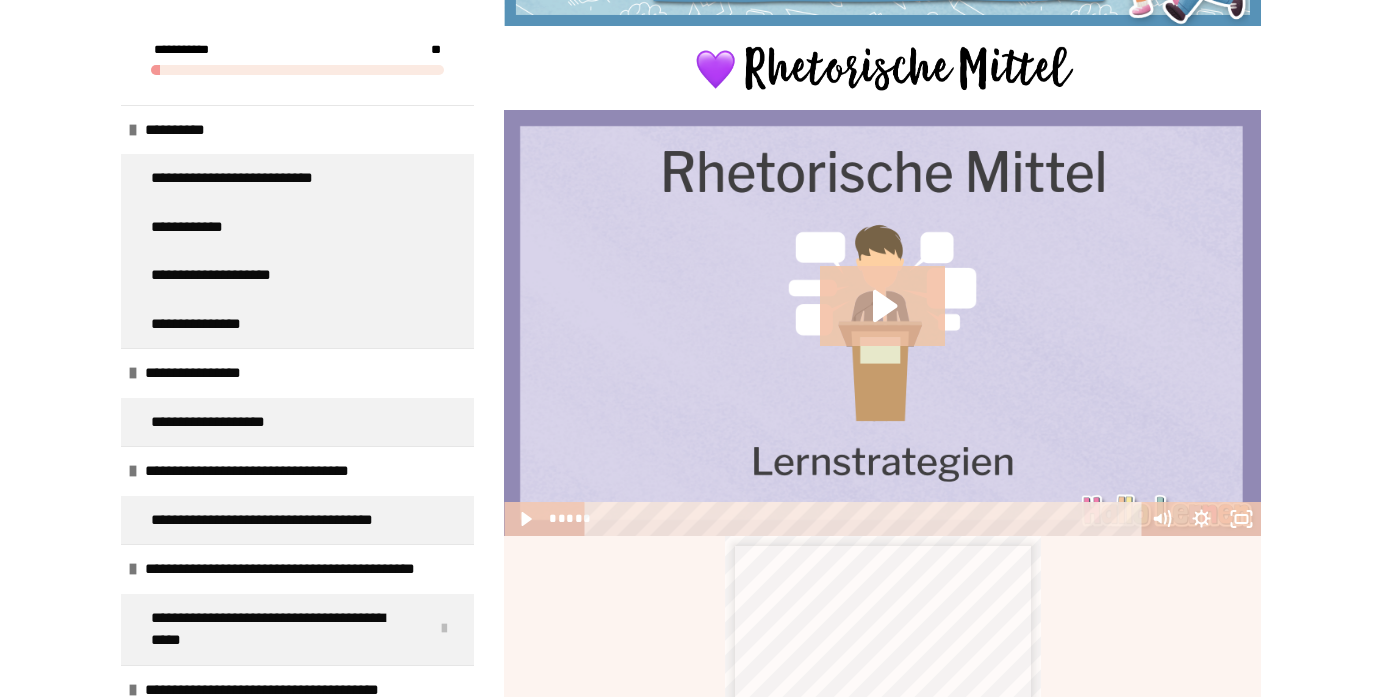 click at bounding box center [882, 68] 